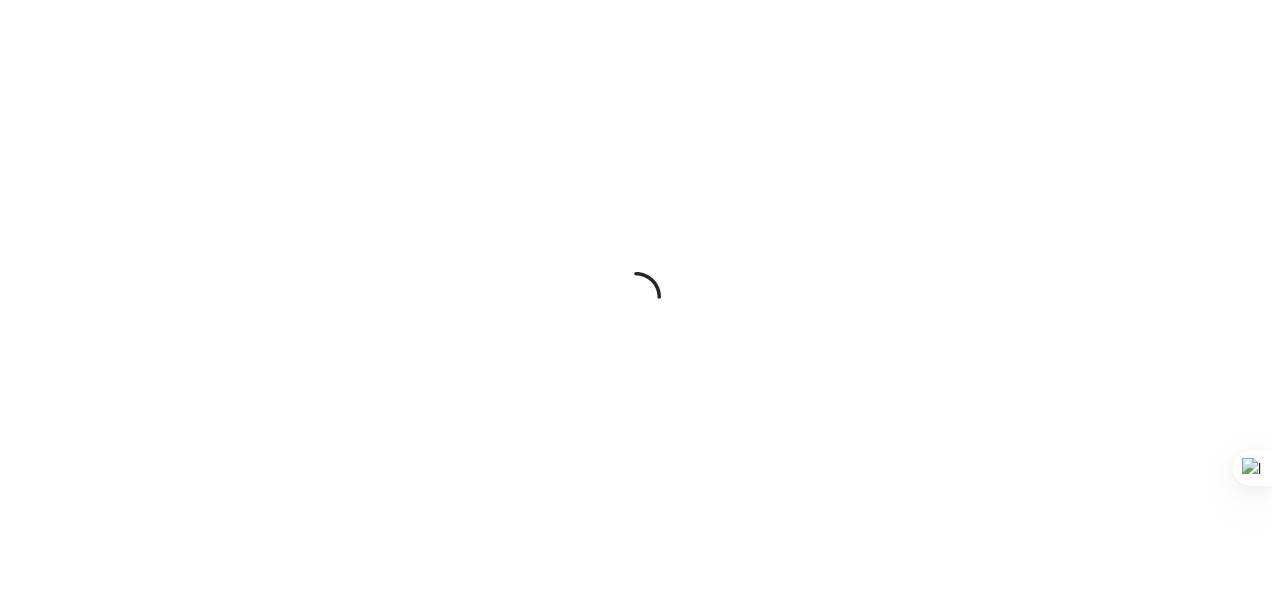 scroll, scrollTop: 0, scrollLeft: 0, axis: both 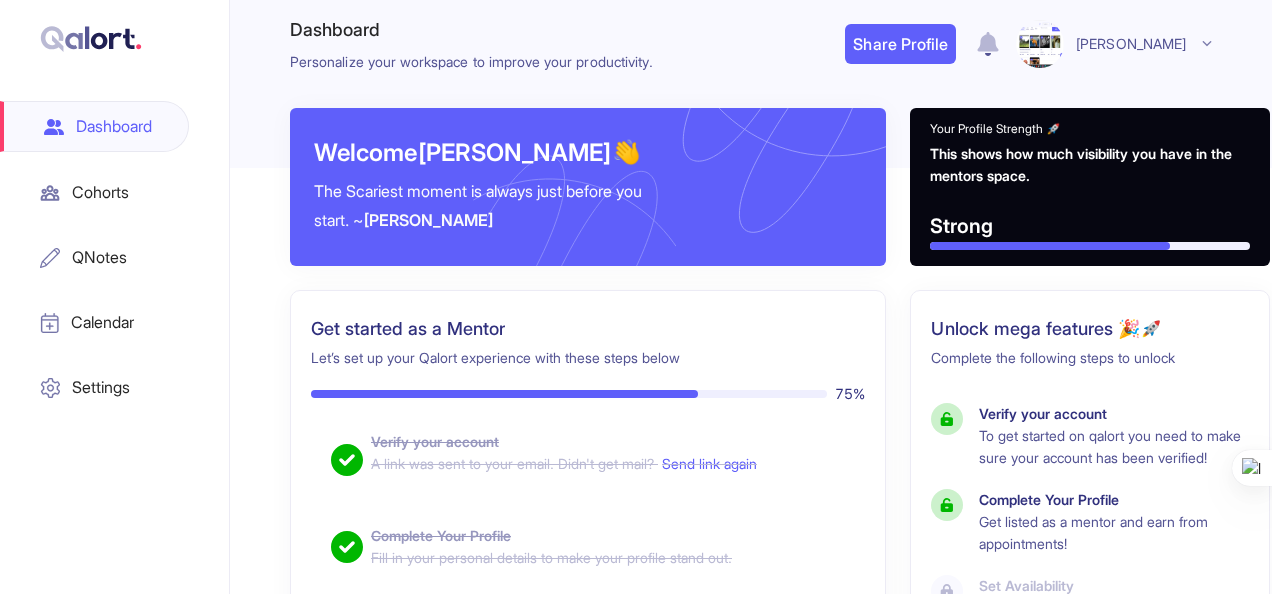 click on "Cohorts" at bounding box center (94, 192) 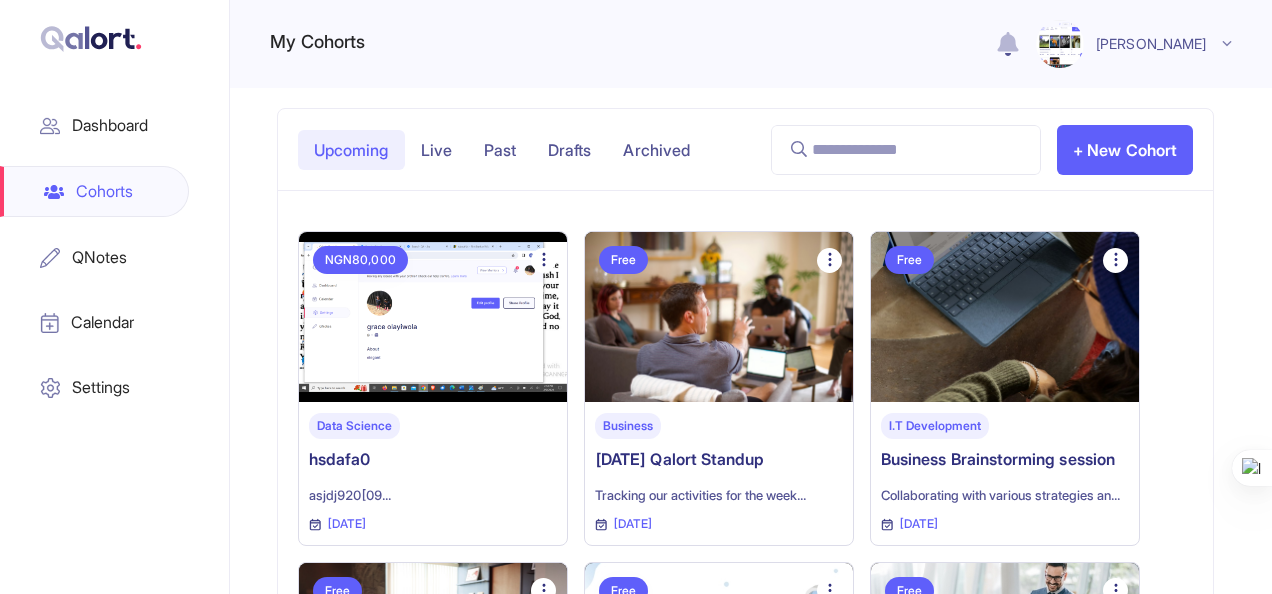 click on "+ New Cohort" at bounding box center (1125, 150) 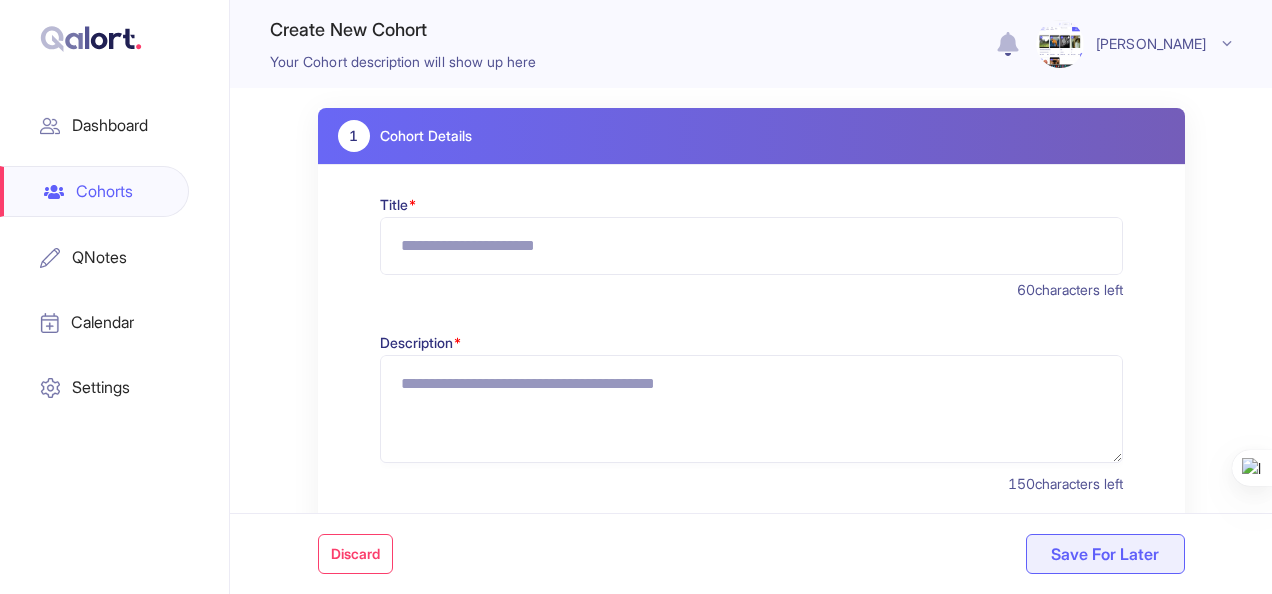 click on "Title  *" at bounding box center (751, 246) 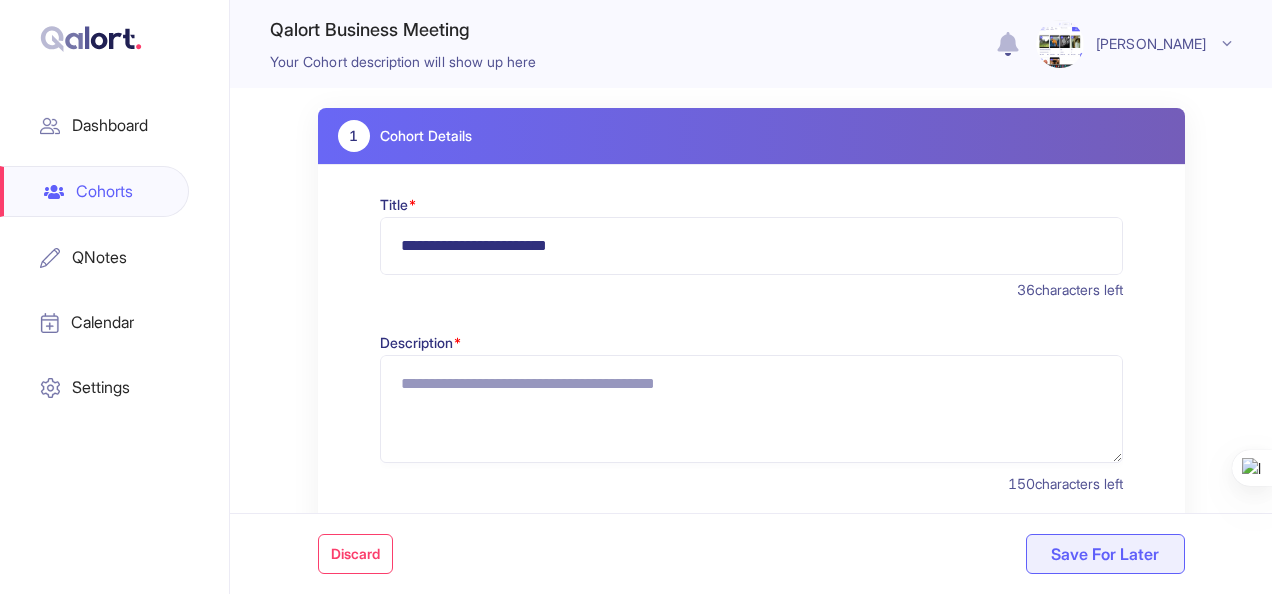 type on "**********" 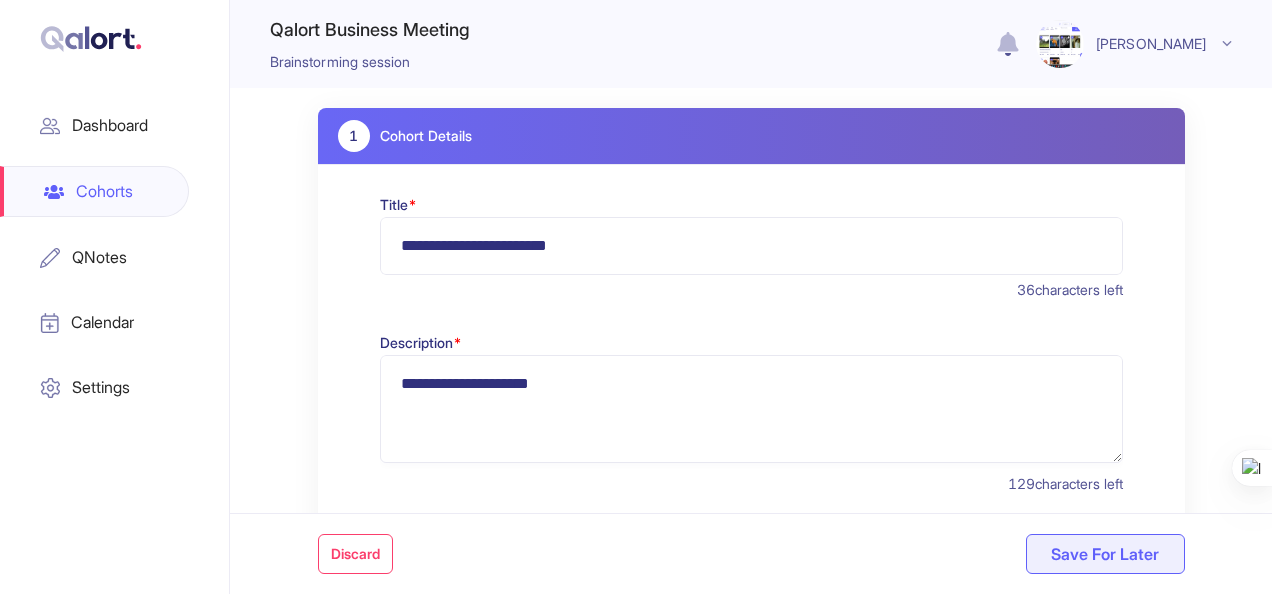 click on "**********" at bounding box center (751, 409) 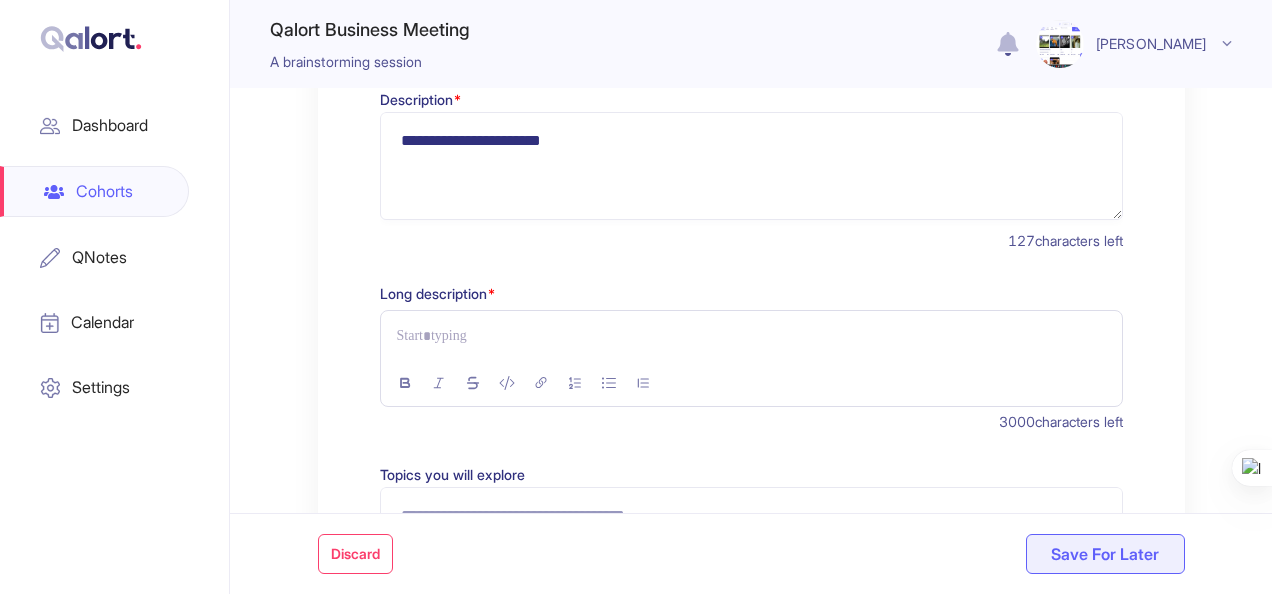 scroll, scrollTop: 286, scrollLeft: 0, axis: vertical 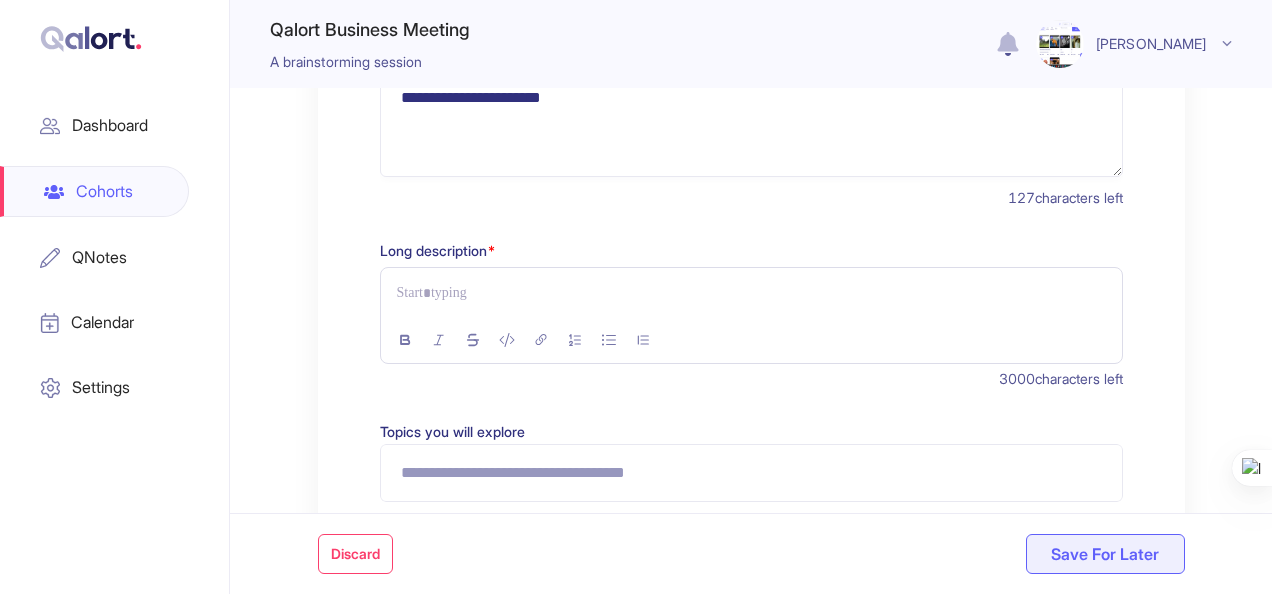 type on "**********" 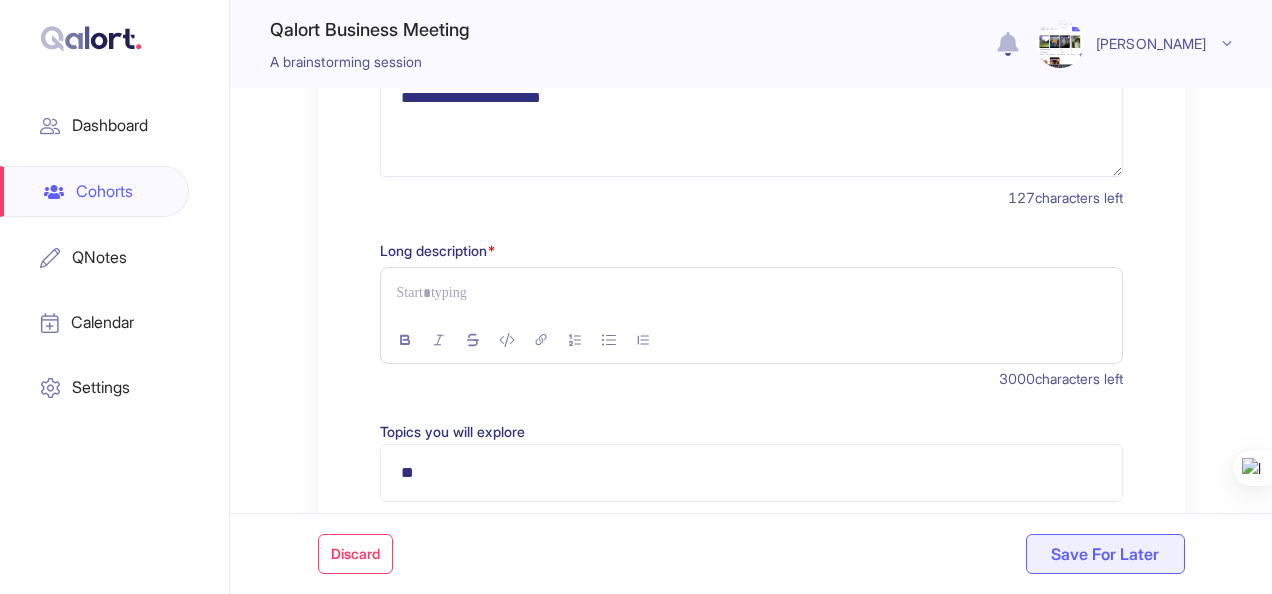type on "*" 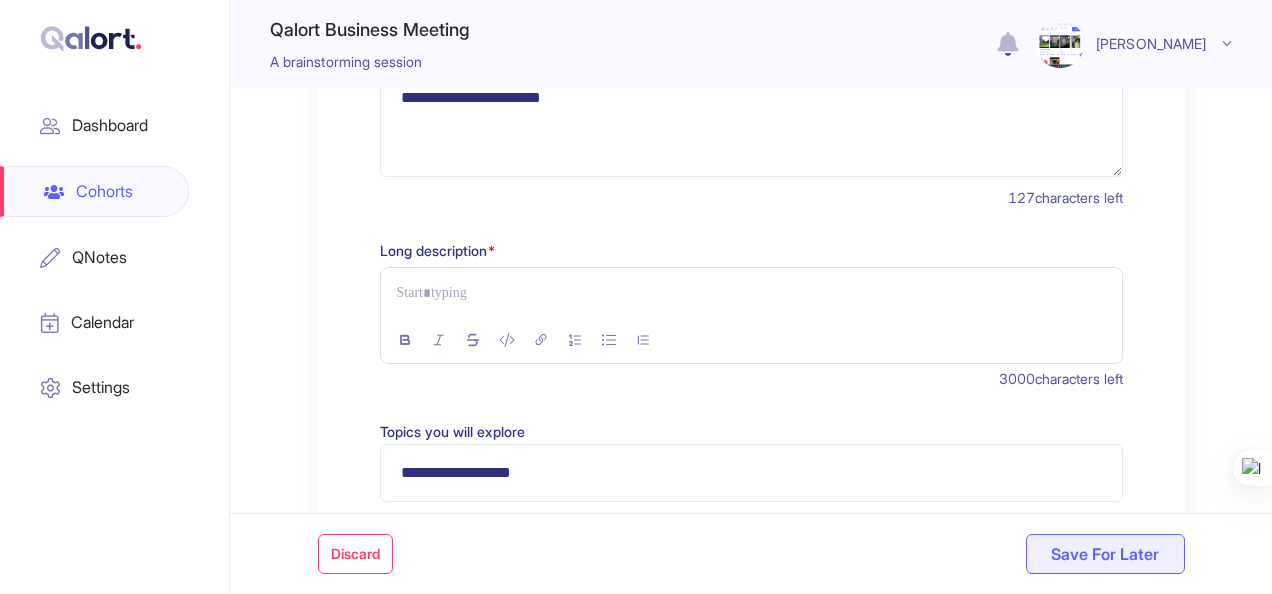 type on "**********" 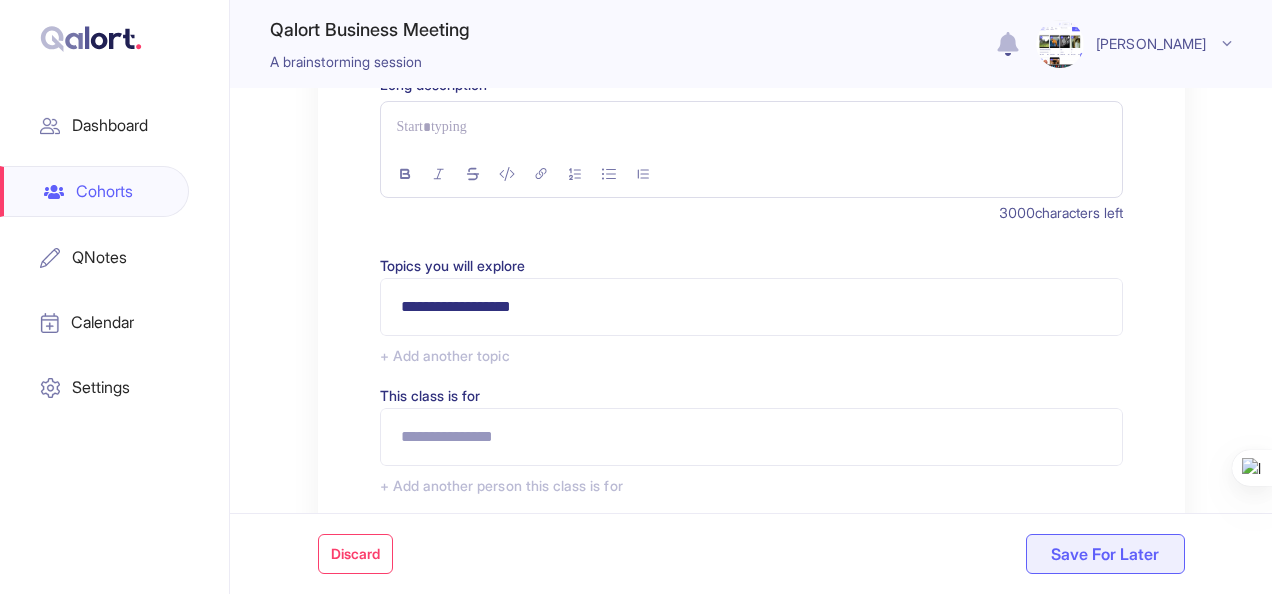 scroll, scrollTop: 454, scrollLeft: 0, axis: vertical 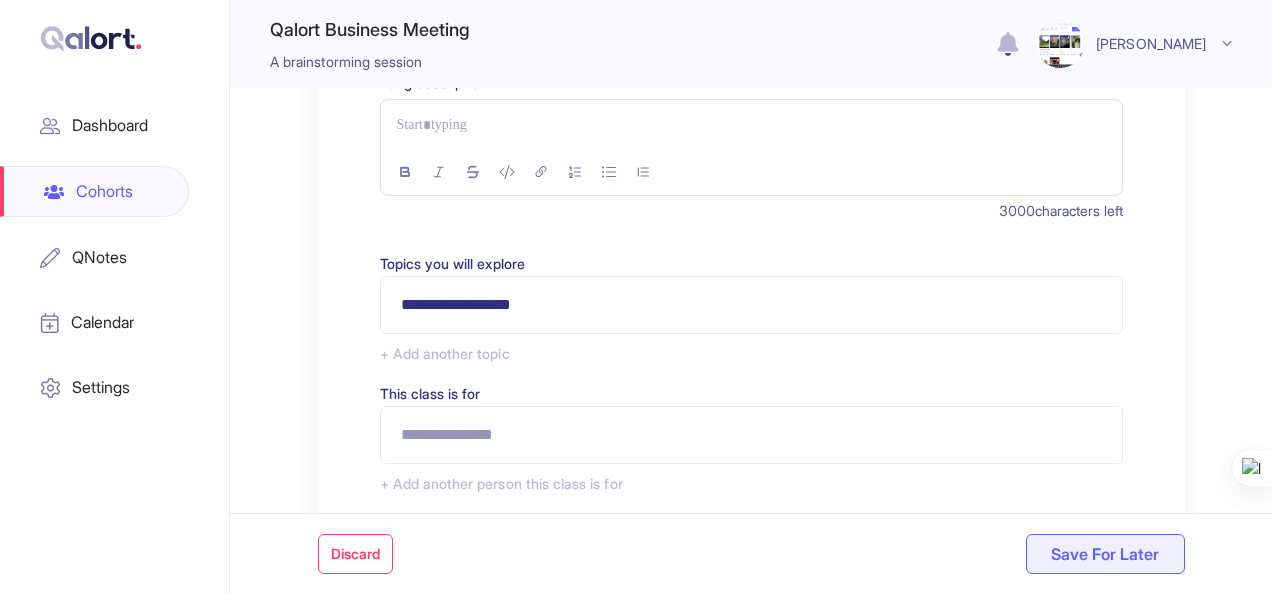 click on "+ Add another topic" at bounding box center [751, 354] 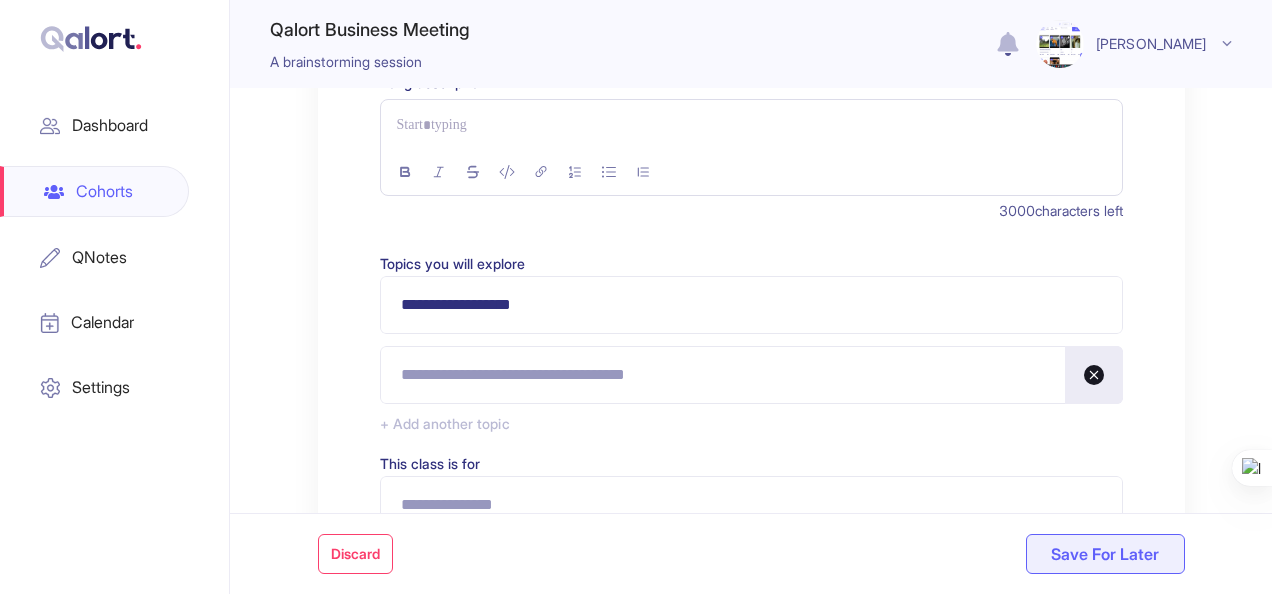 click at bounding box center [751, 375] 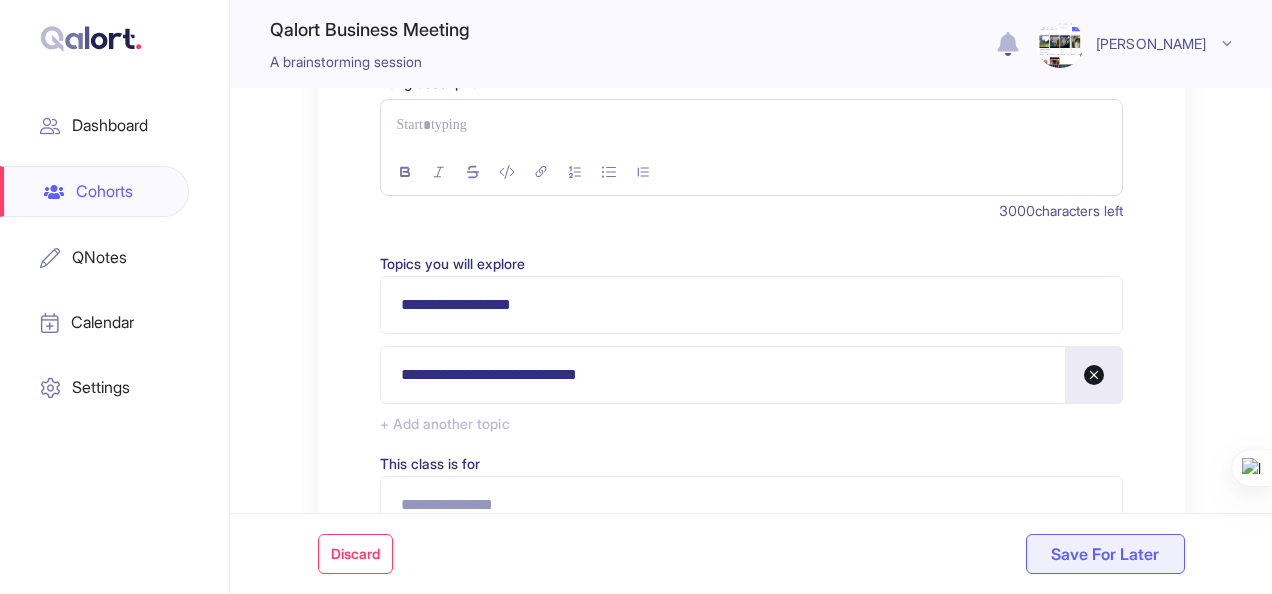 type on "**********" 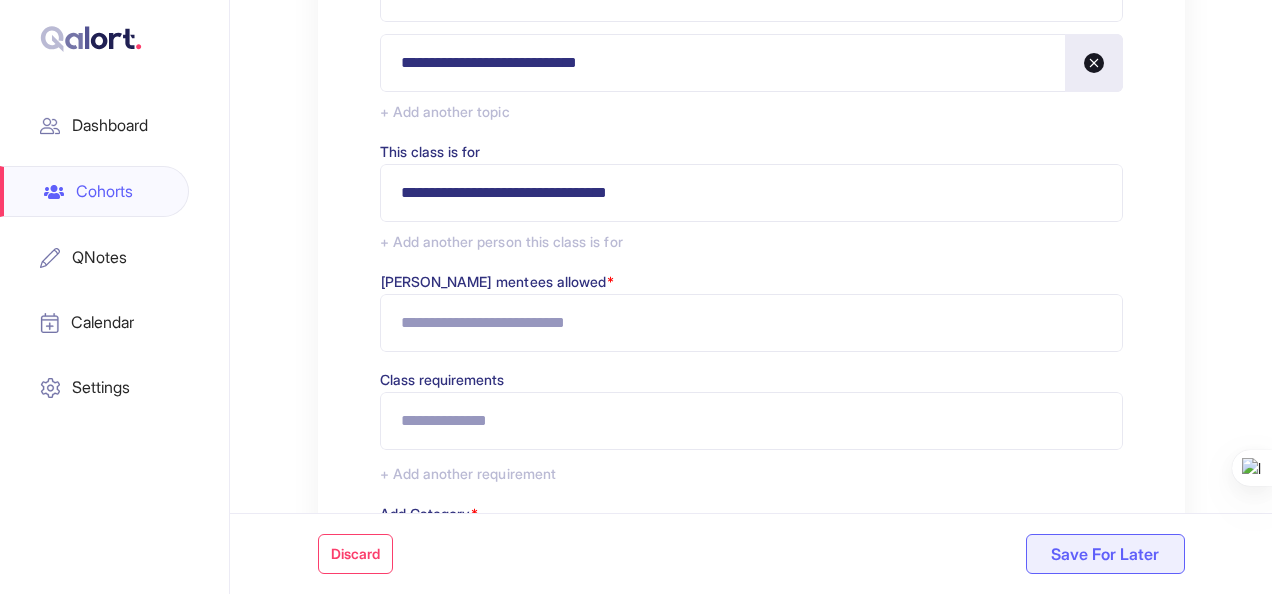 scroll, scrollTop: 787, scrollLeft: 0, axis: vertical 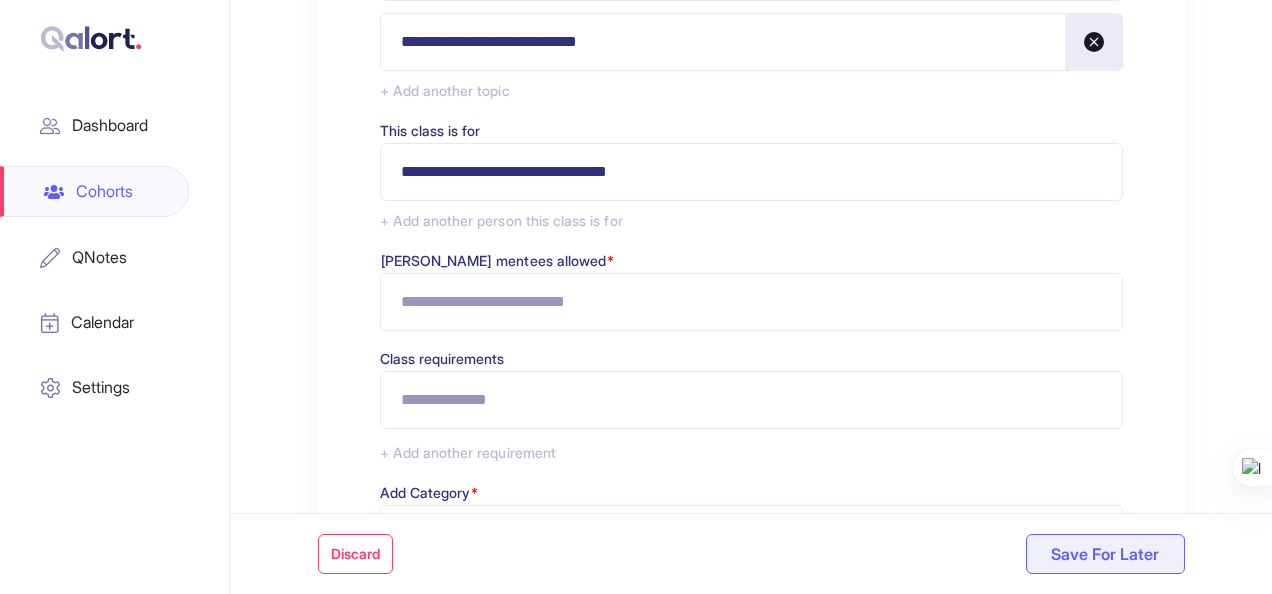 type on "**********" 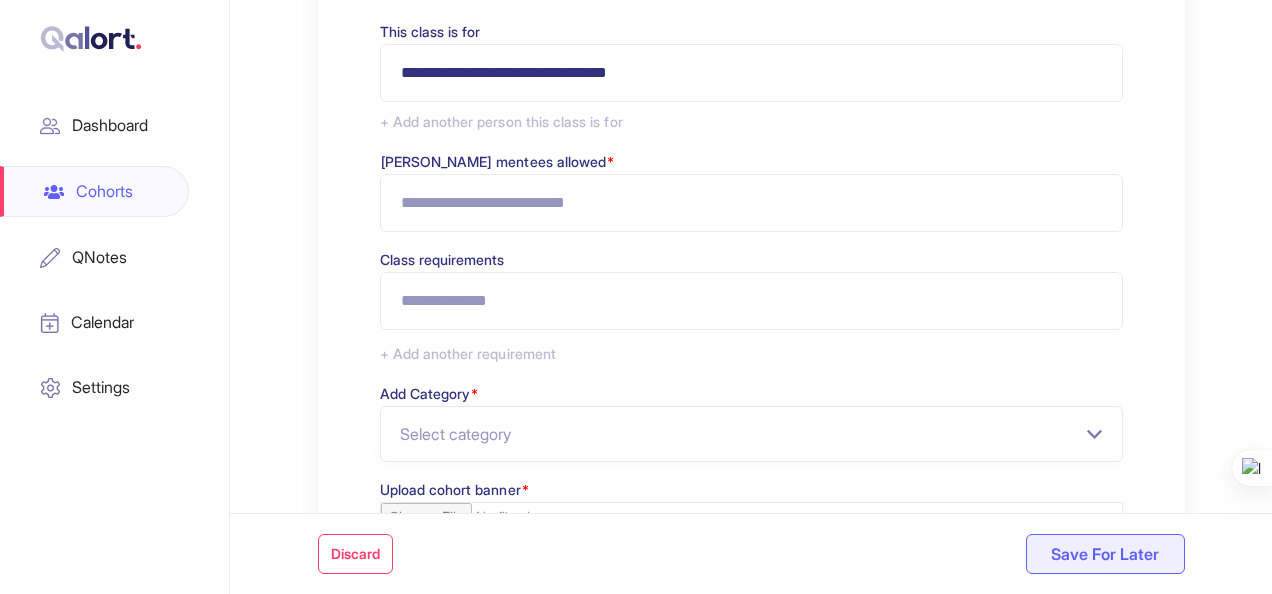 scroll, scrollTop: 897, scrollLeft: 0, axis: vertical 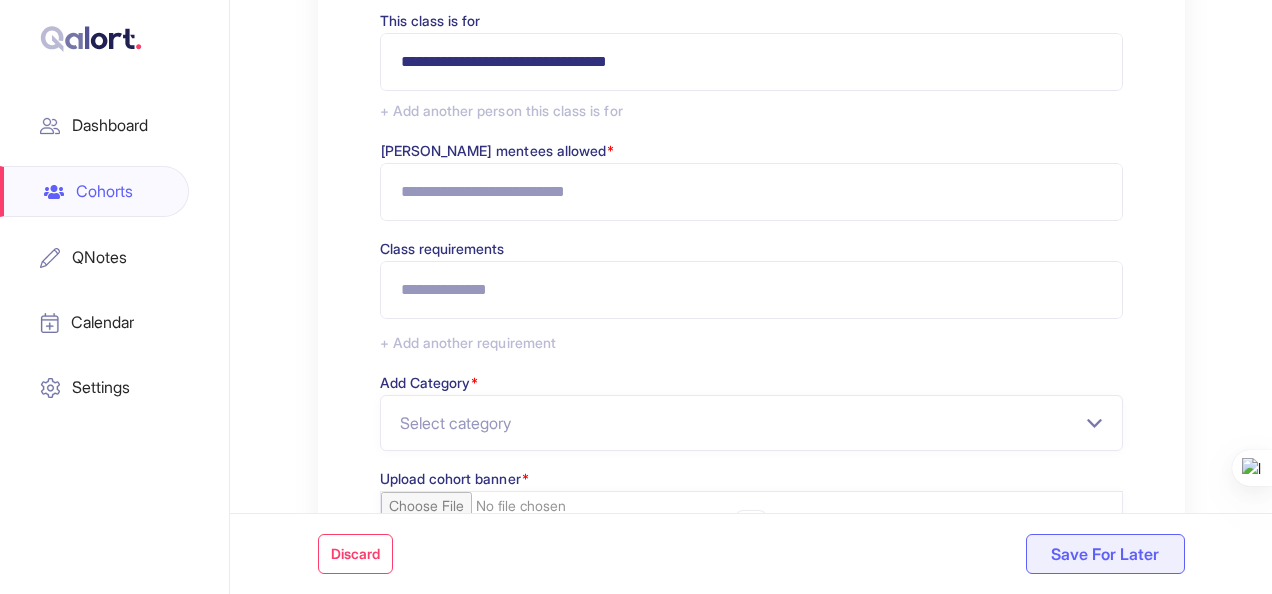 type on "*" 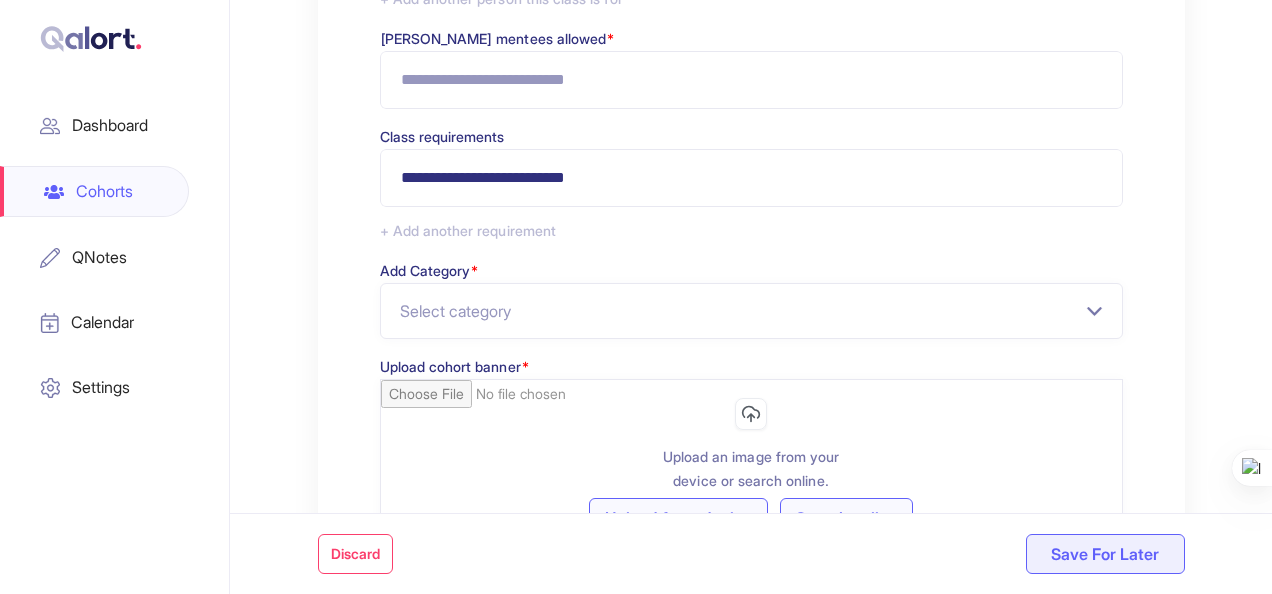 scroll, scrollTop: 1090, scrollLeft: 0, axis: vertical 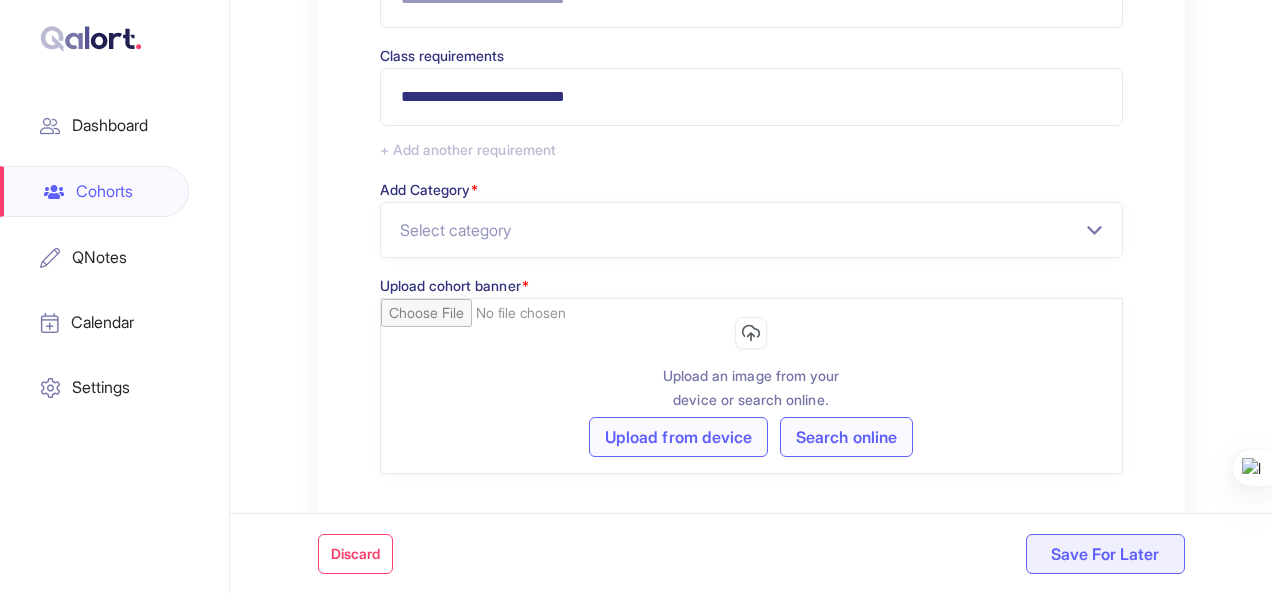 type on "**********" 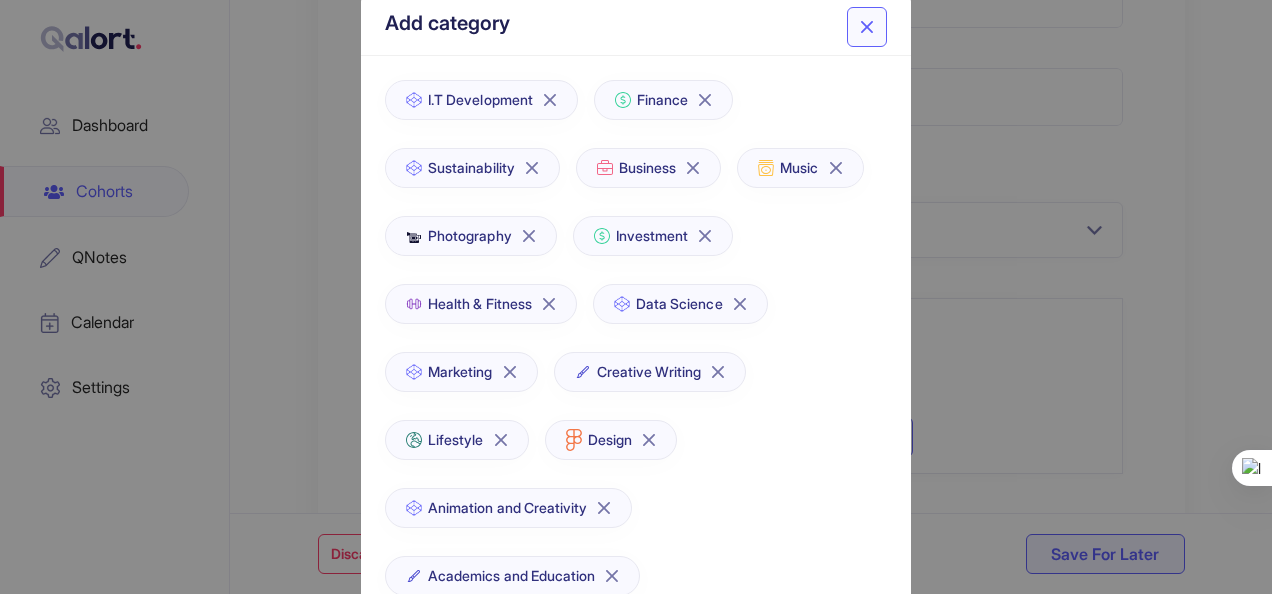 scroll, scrollTop: 110, scrollLeft: 0, axis: vertical 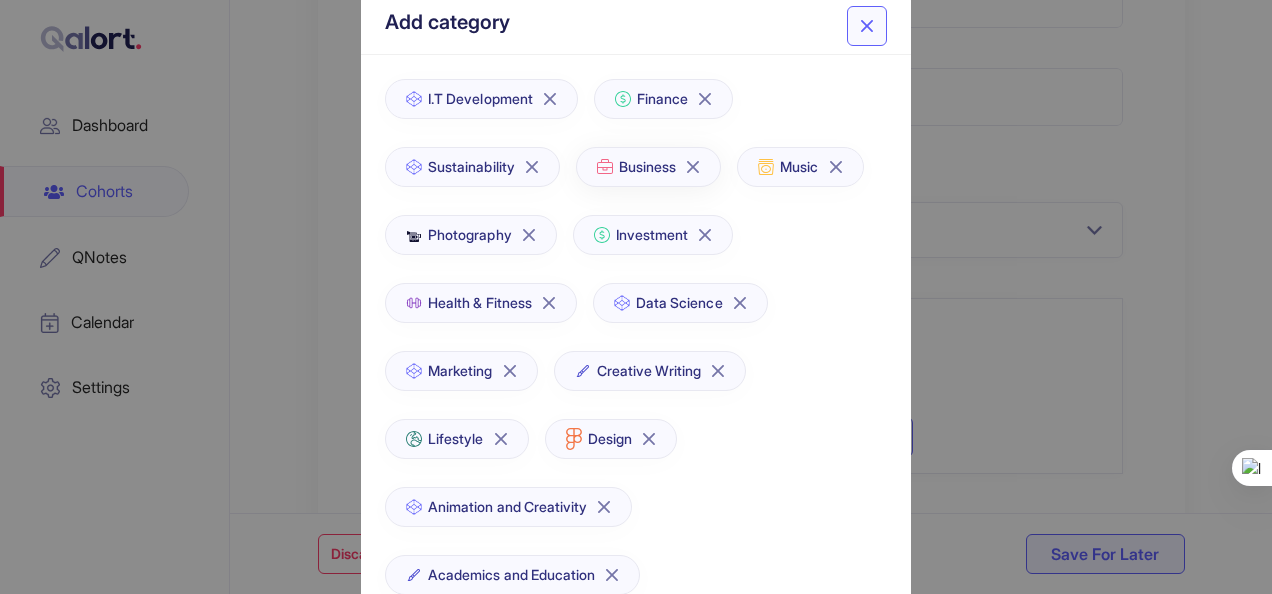 click on "Business" at bounding box center (647, 167) 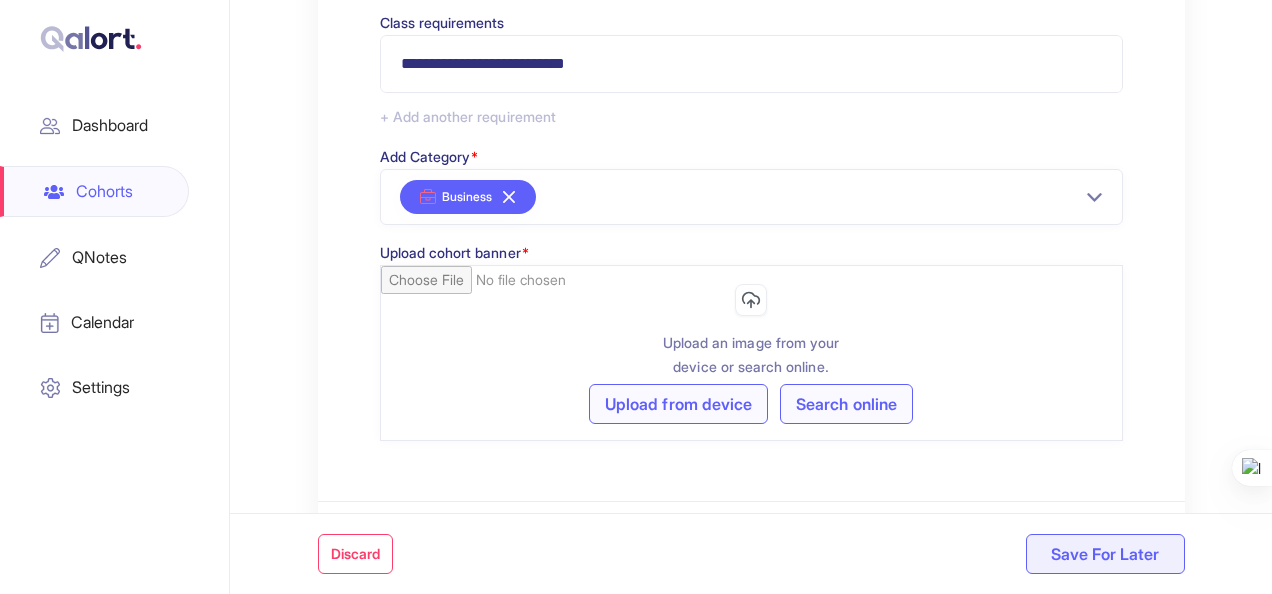 scroll, scrollTop: 1161, scrollLeft: 0, axis: vertical 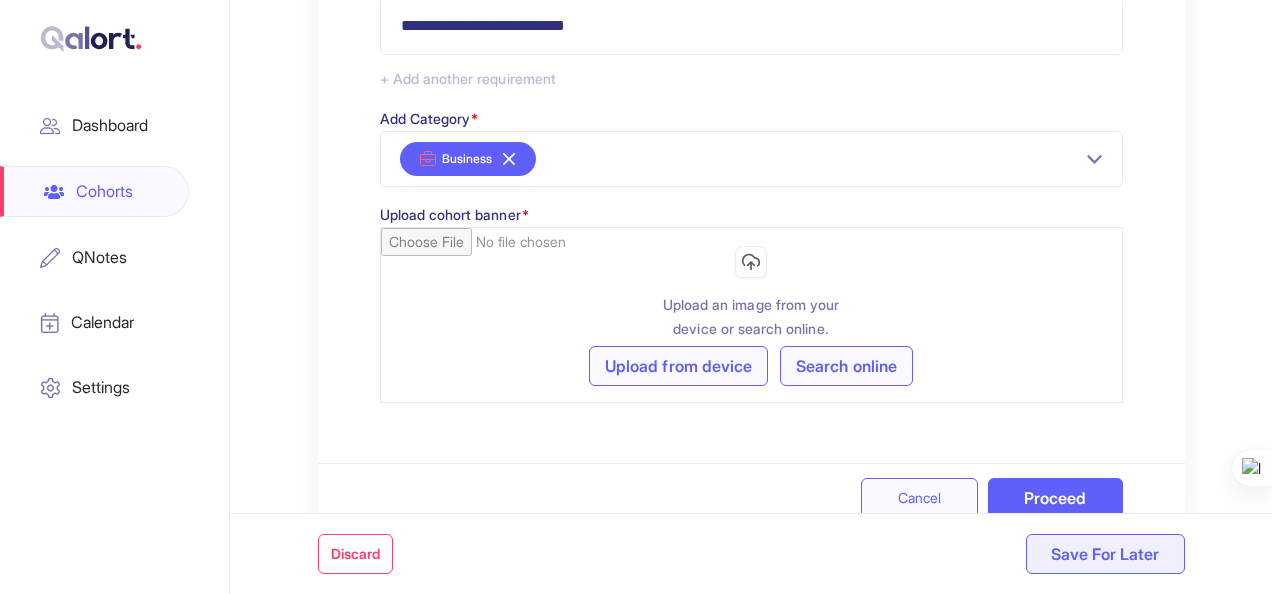 click on "Search online" at bounding box center (846, 366) 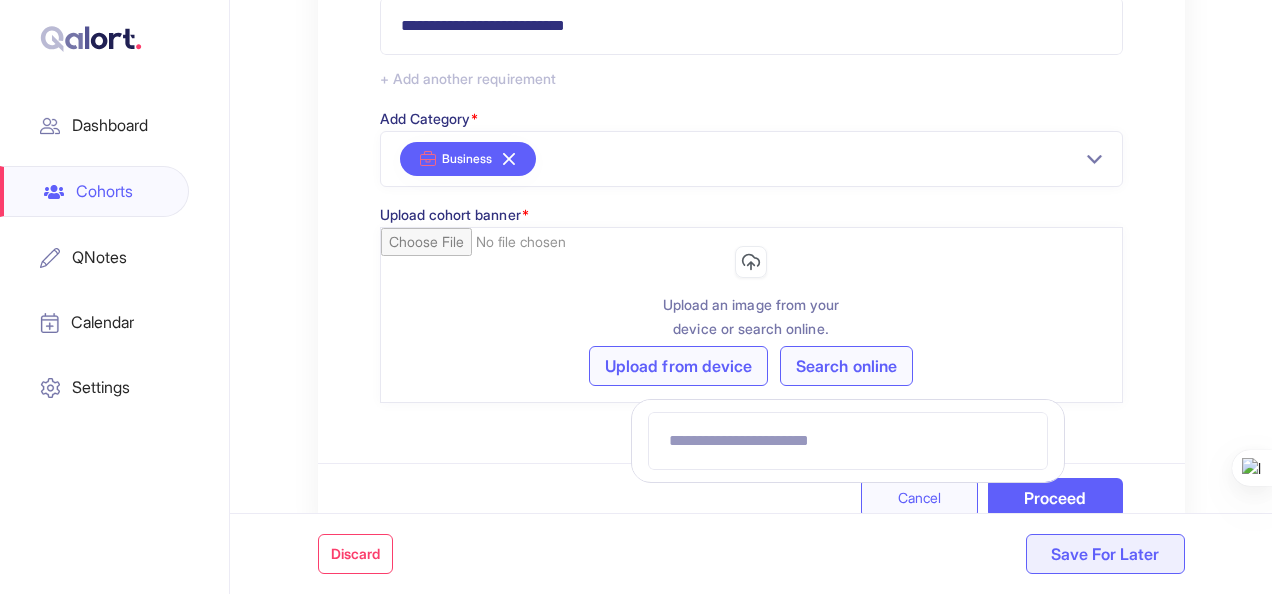 click at bounding box center (848, 441) 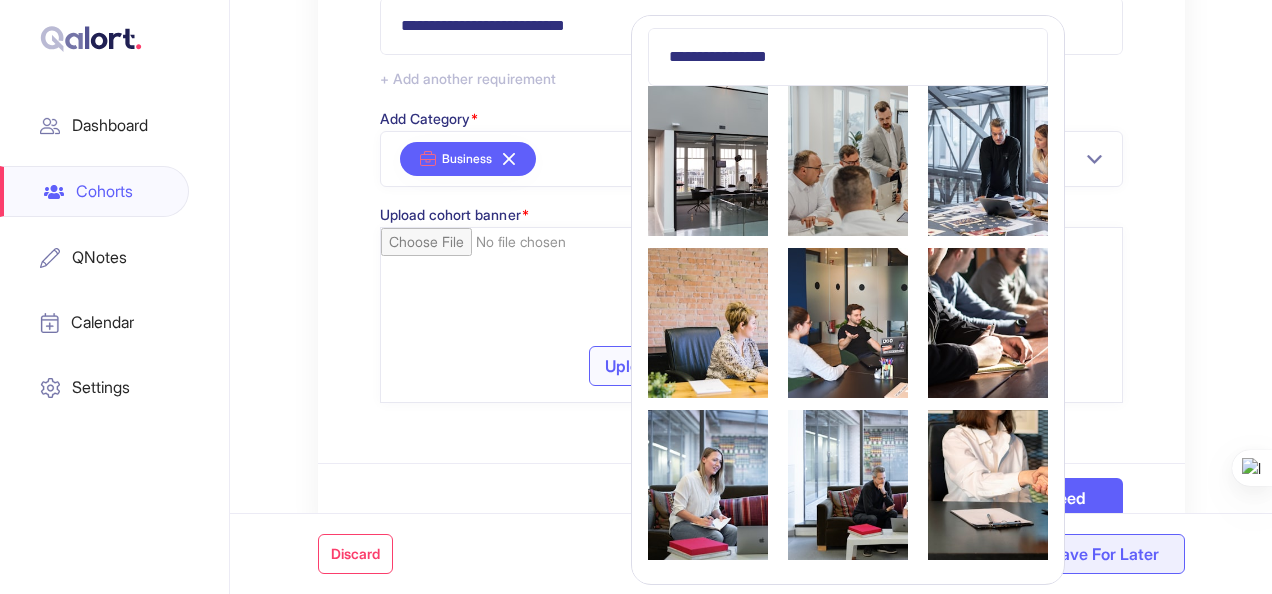 type on "**********" 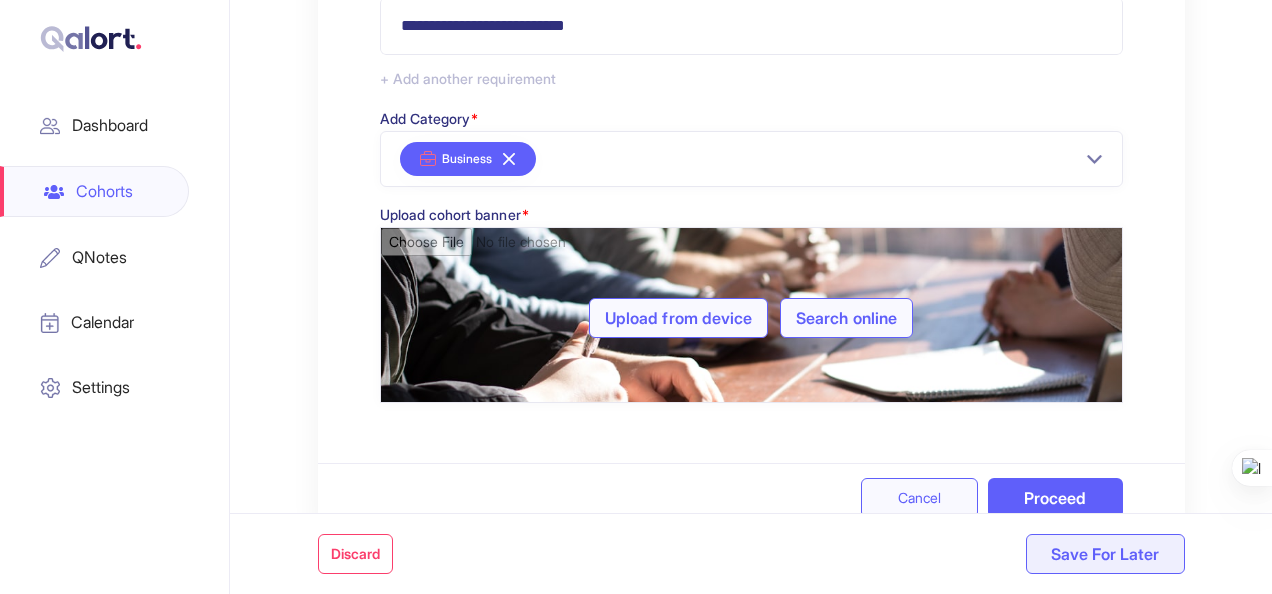 click on "Proceed" at bounding box center [1055, 498] 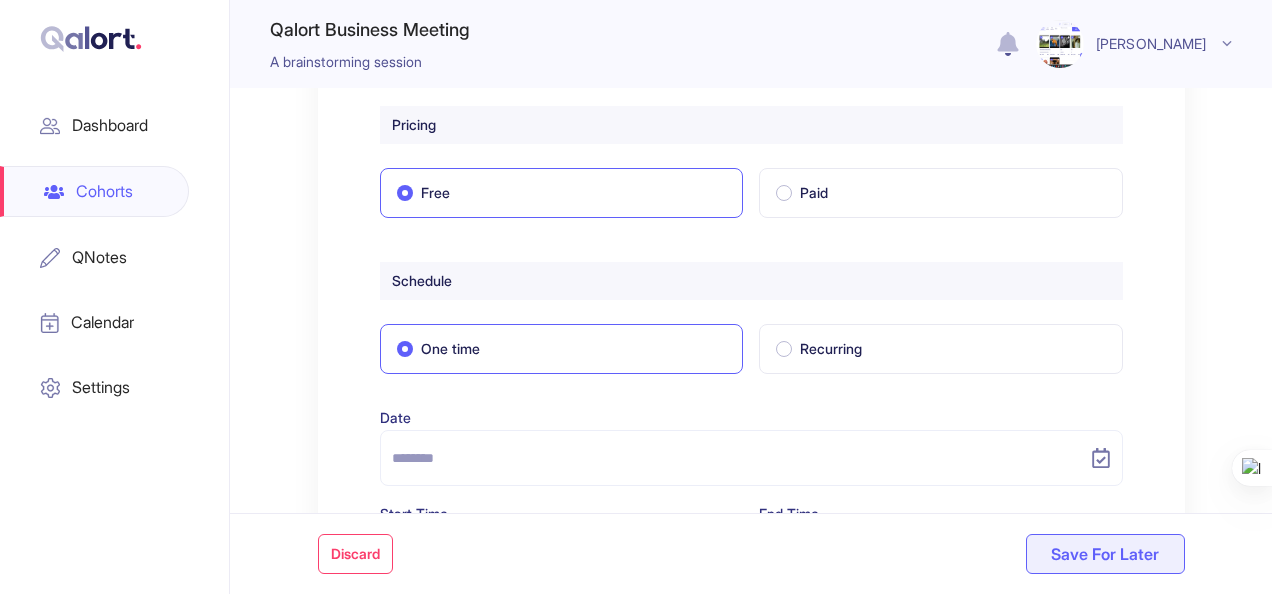 scroll, scrollTop: 160, scrollLeft: 0, axis: vertical 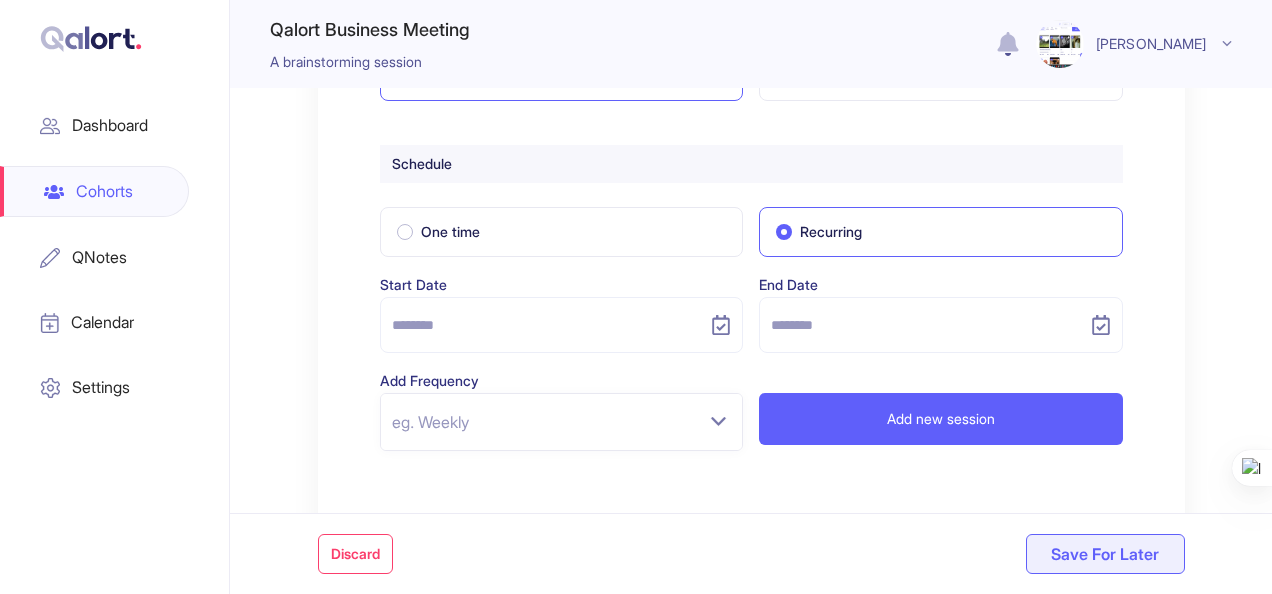 click at bounding box center [550, 325] 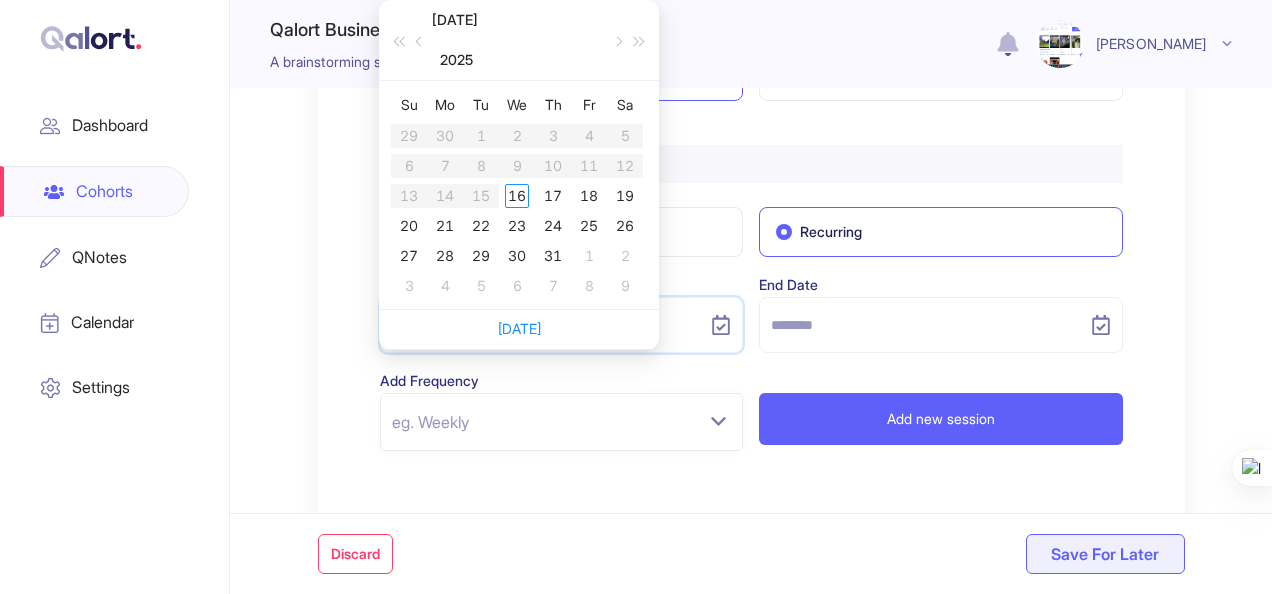 type on "**********" 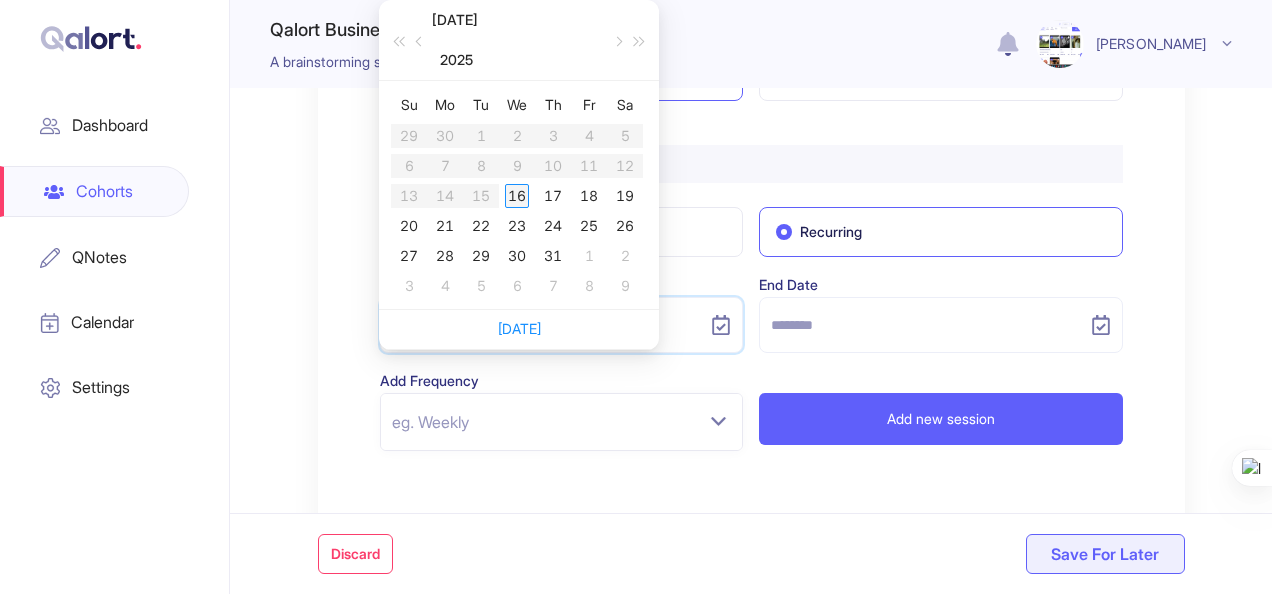 type on "**********" 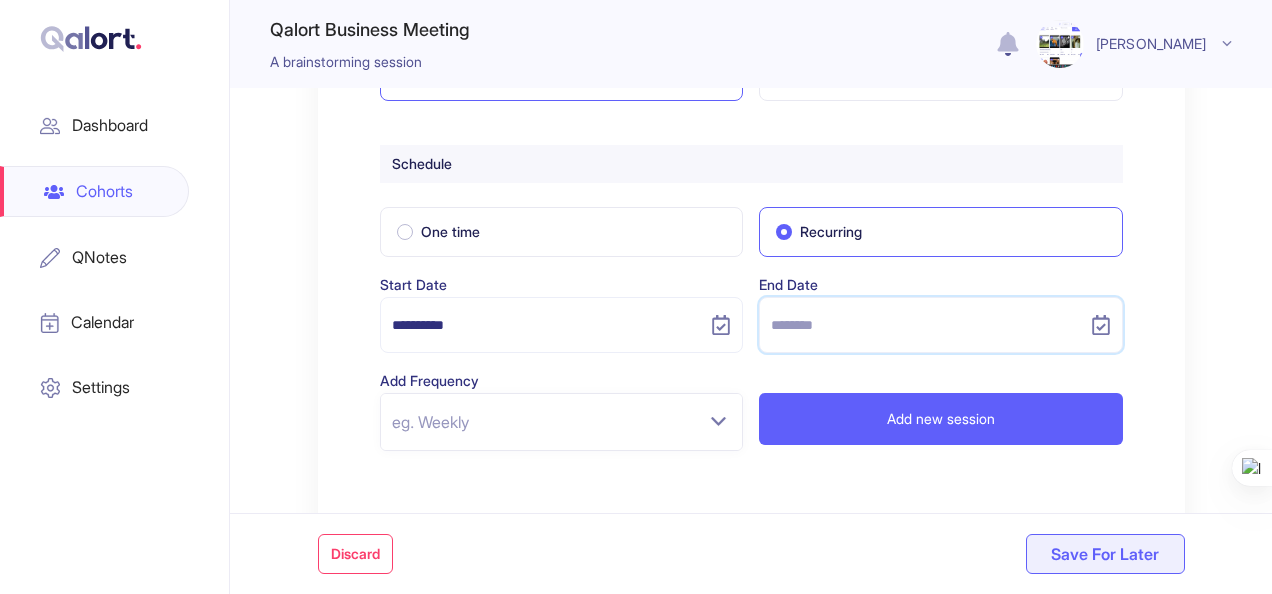 click at bounding box center [929, 325] 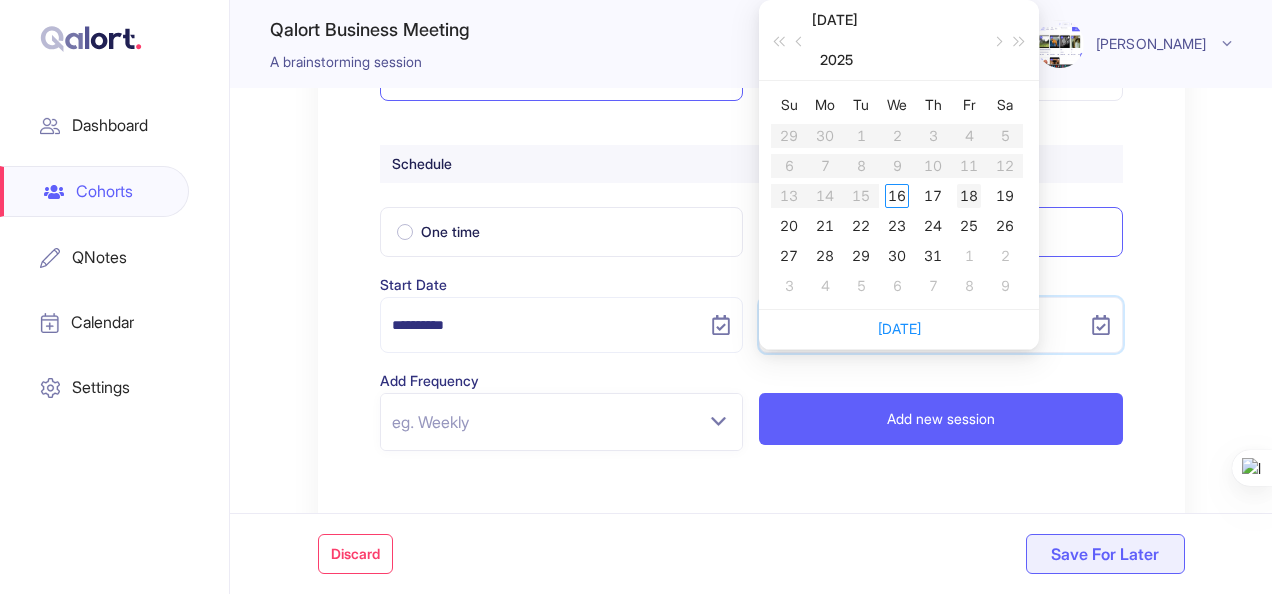 type on "**********" 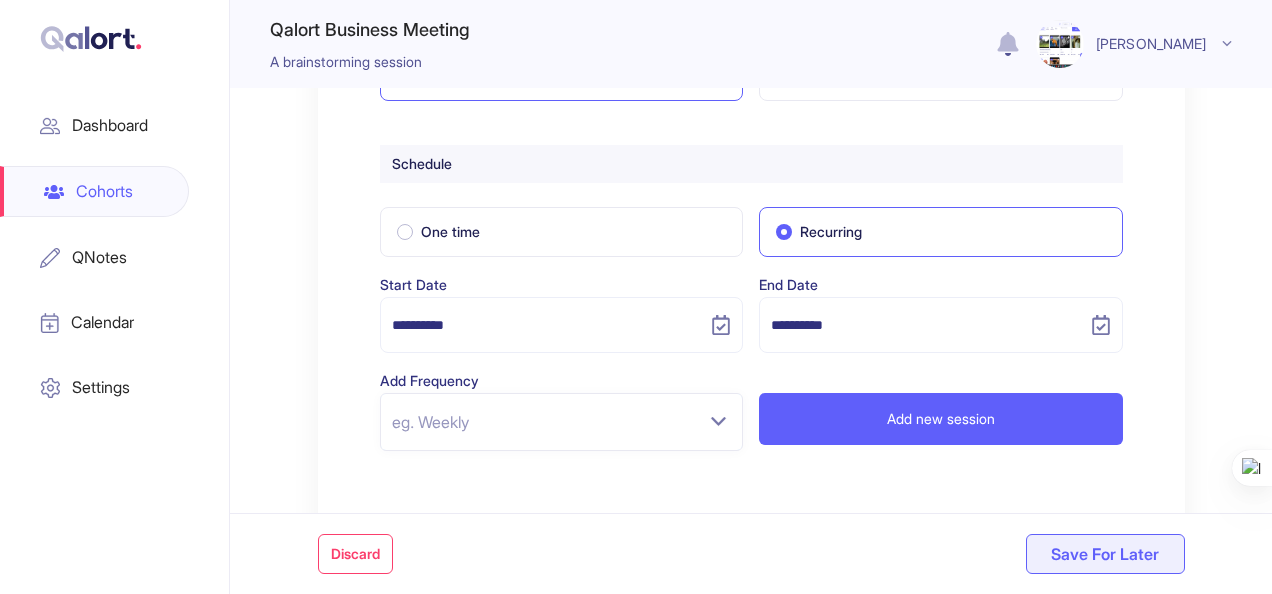 click on "Add Frequency eg. Weekly" at bounding box center (555, 413) 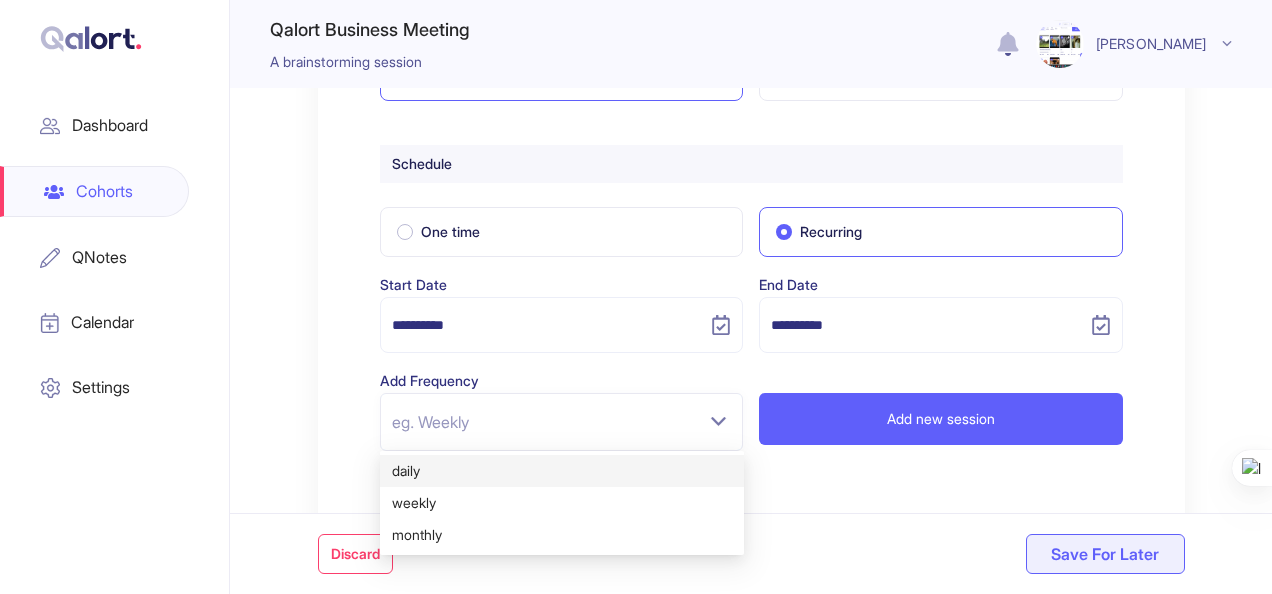 click on "daily" at bounding box center [562, 471] 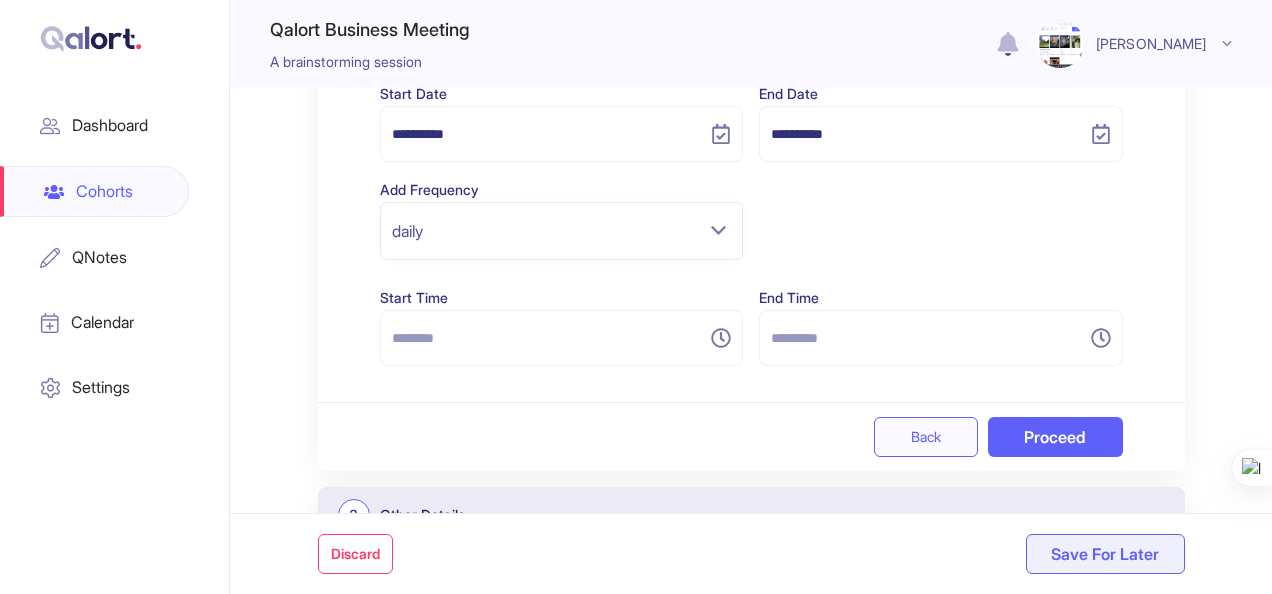 scroll, scrollTop: 471, scrollLeft: 0, axis: vertical 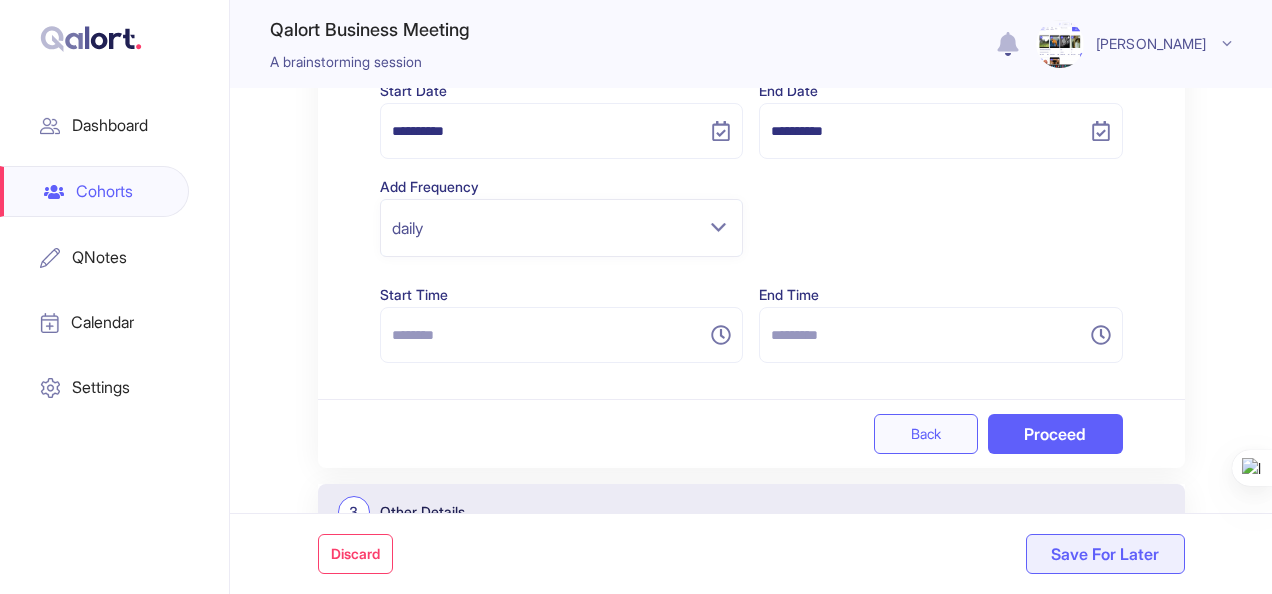 click at bounding box center (550, 335) 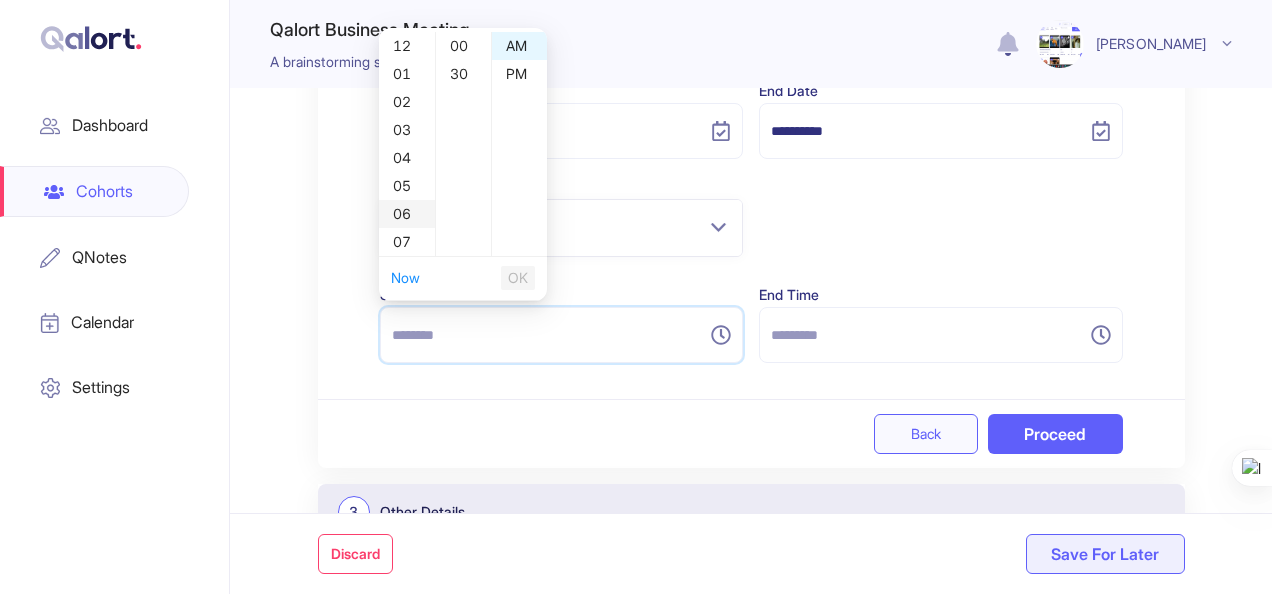 click on "06" at bounding box center [407, 214] 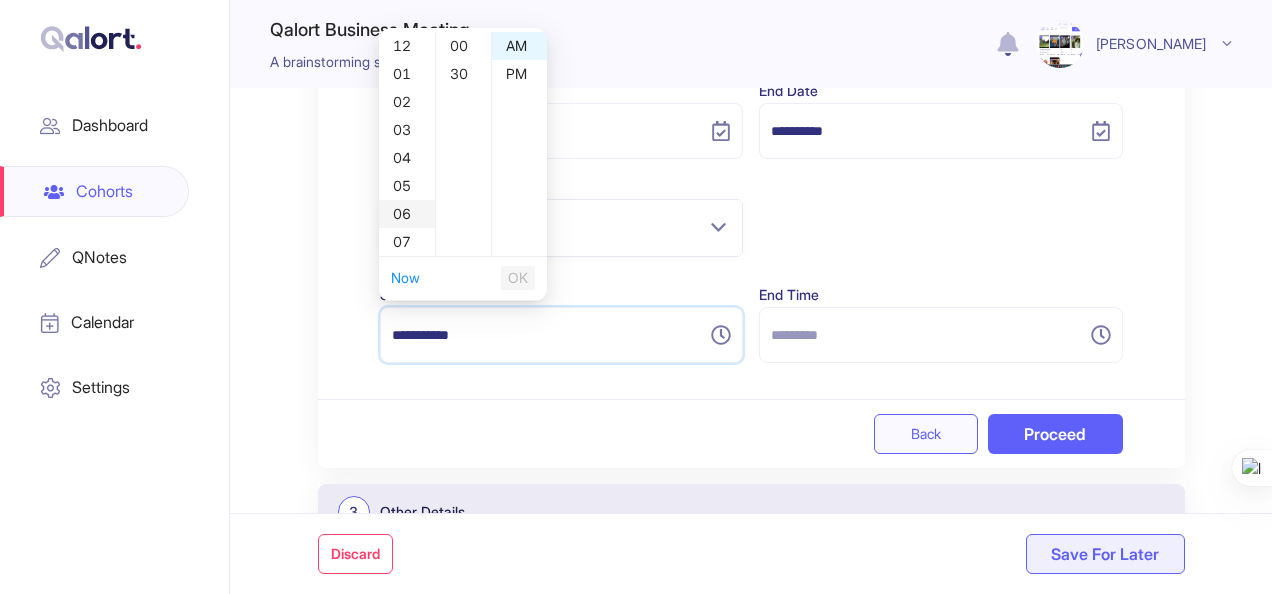 scroll, scrollTop: 168, scrollLeft: 0, axis: vertical 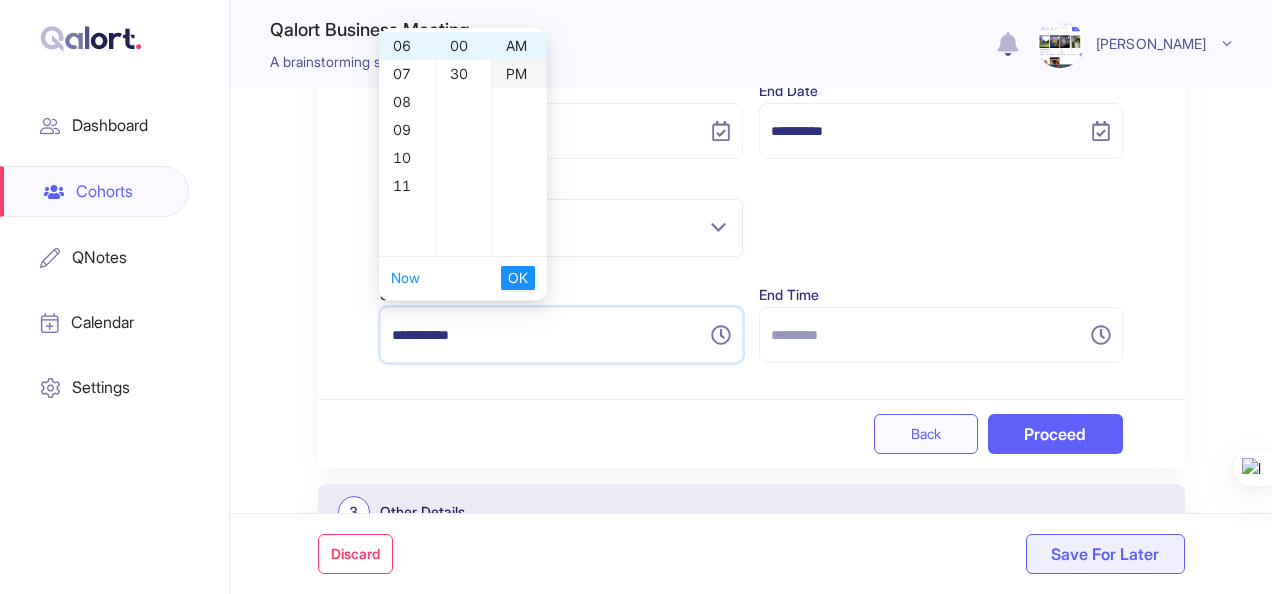 click on "PM" at bounding box center (519, 74) 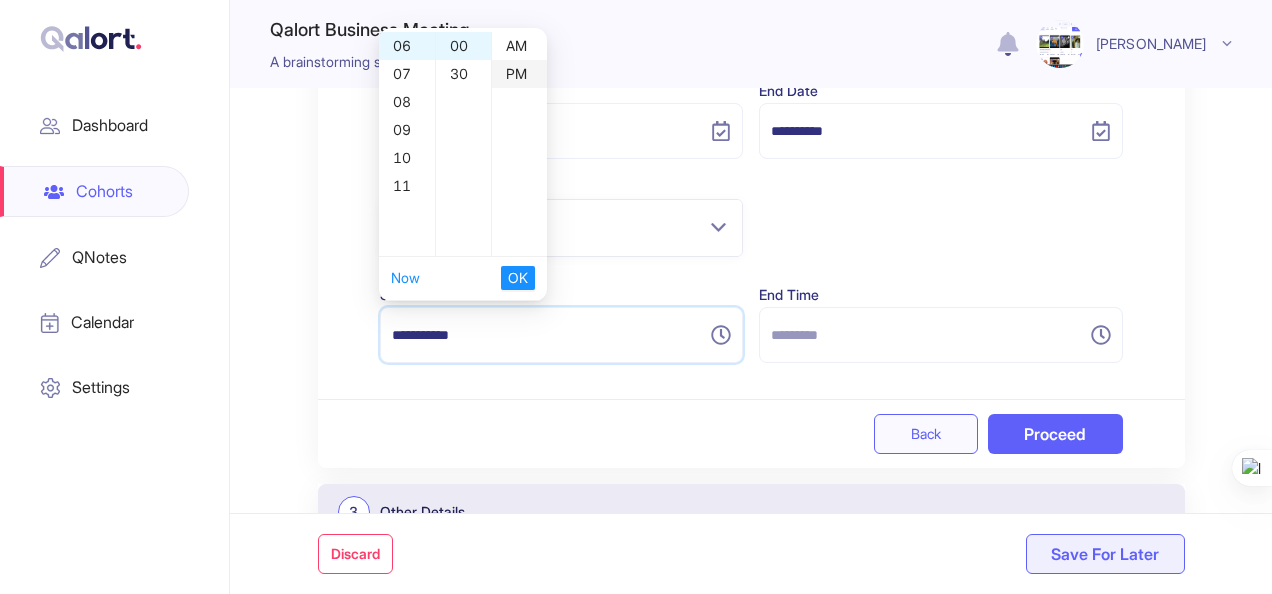 scroll, scrollTop: 28, scrollLeft: 0, axis: vertical 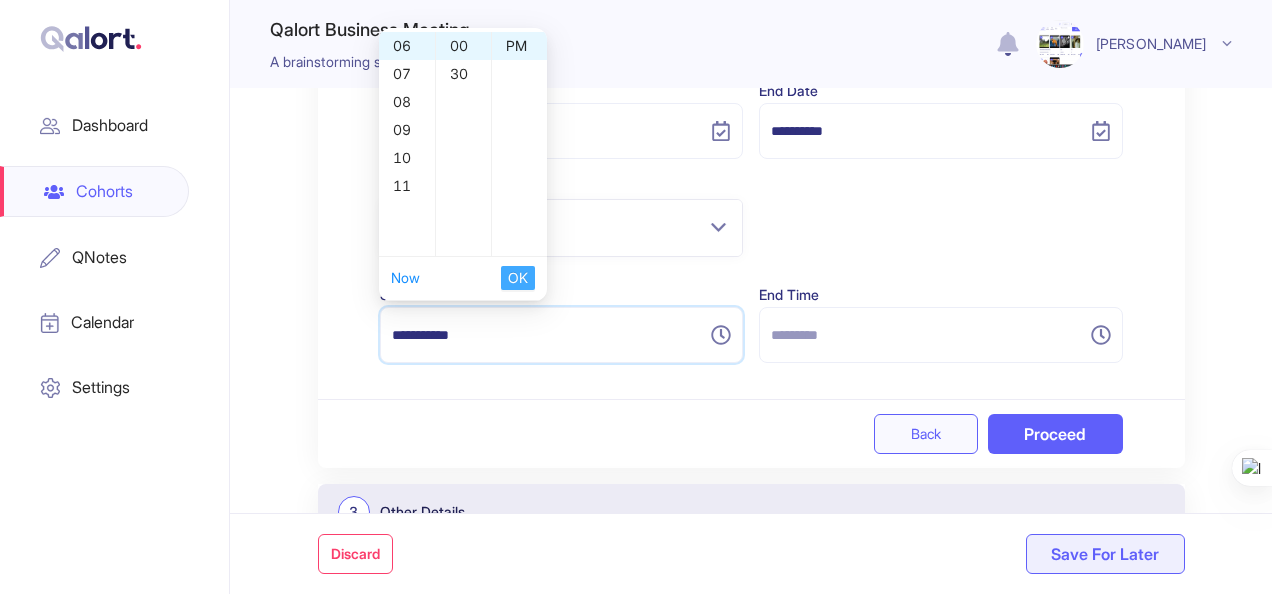 click on "OK" at bounding box center [518, 278] 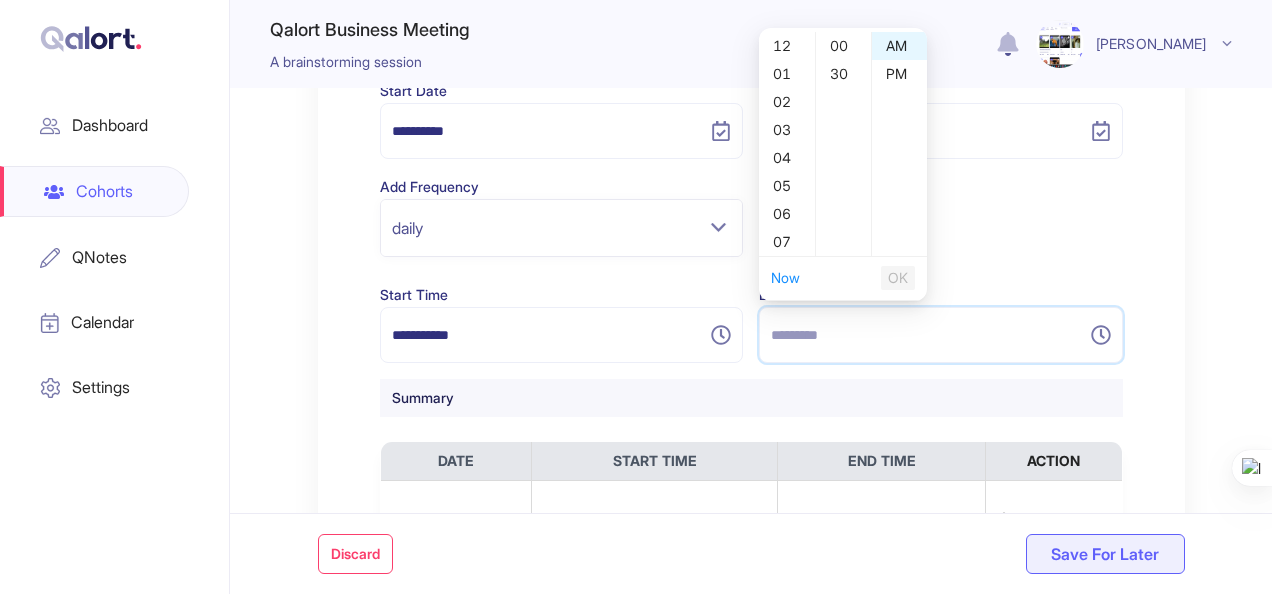 click at bounding box center [929, 335] 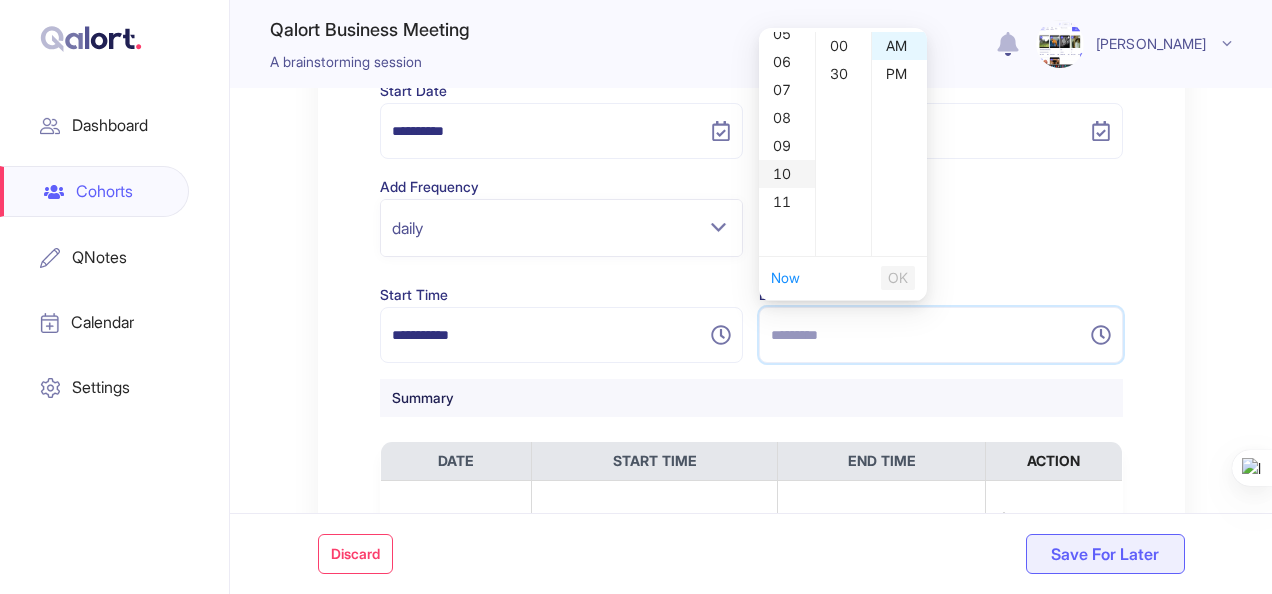 click on "10" at bounding box center [787, 174] 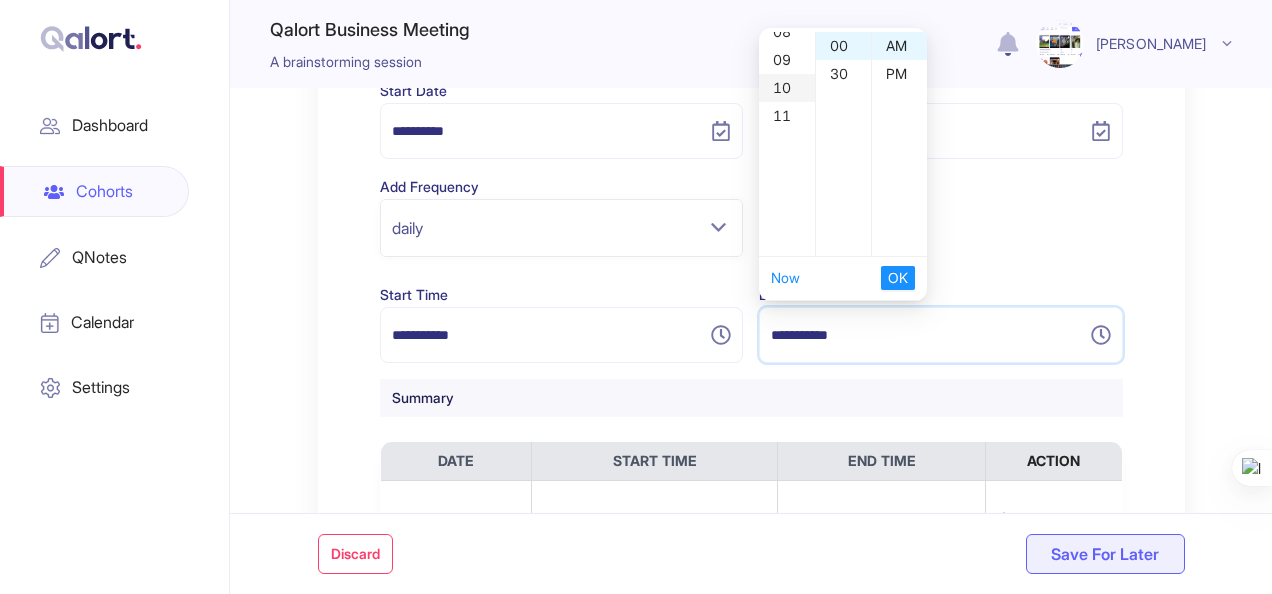 scroll, scrollTop: 280, scrollLeft: 0, axis: vertical 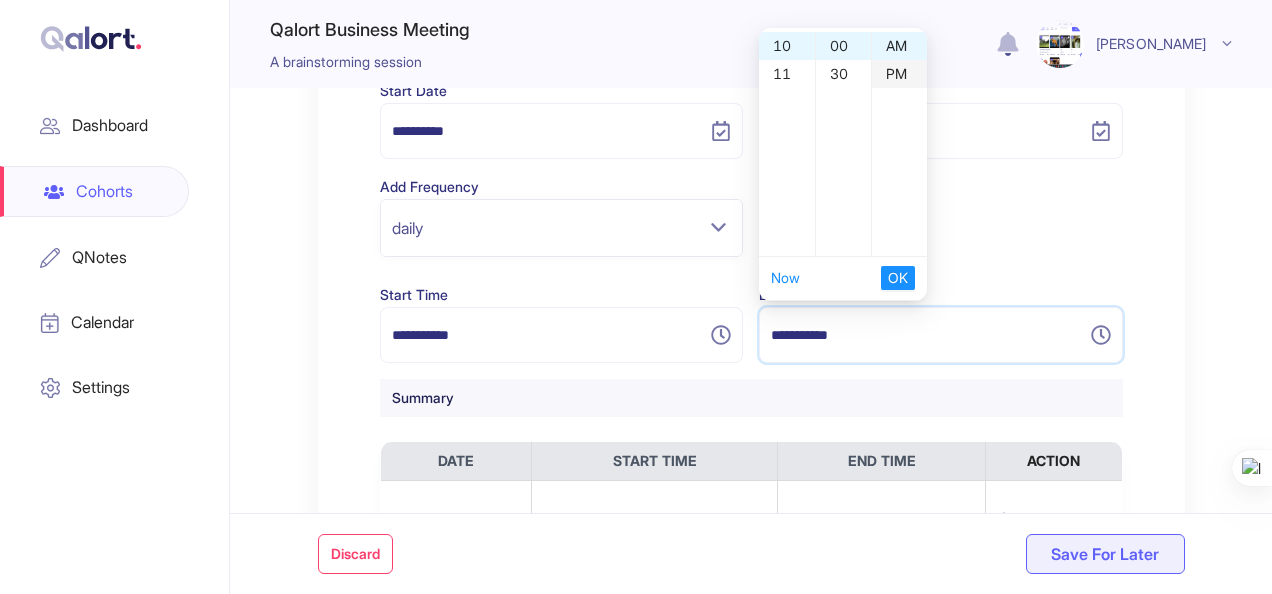 click on "PM" at bounding box center (899, 74) 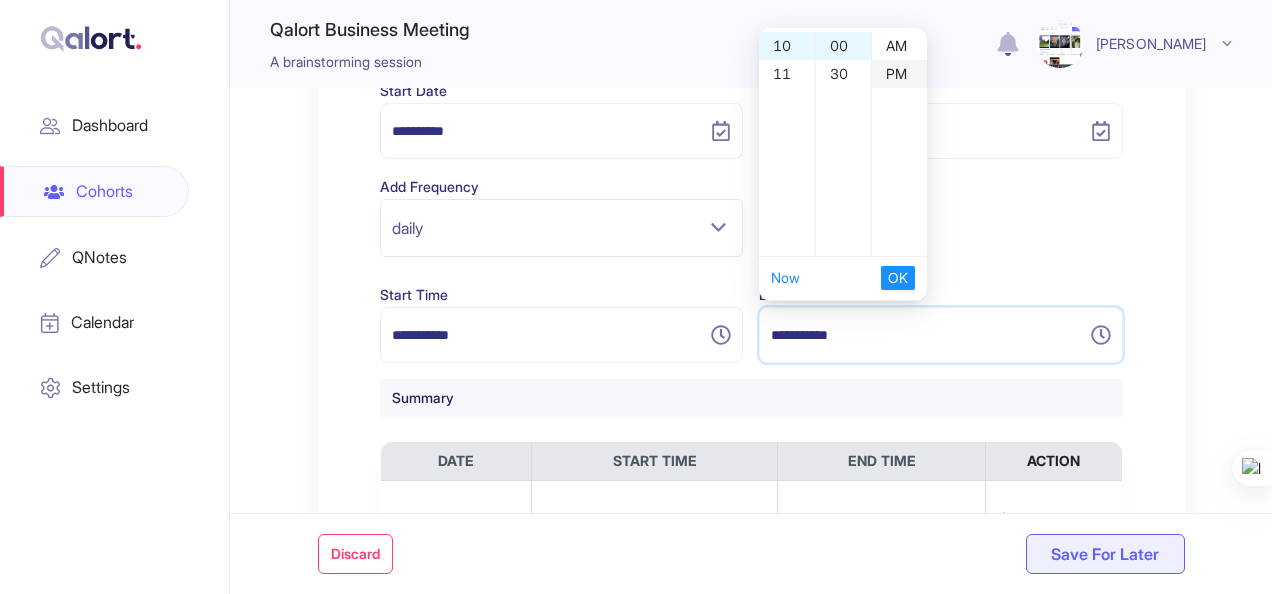 scroll, scrollTop: 28, scrollLeft: 0, axis: vertical 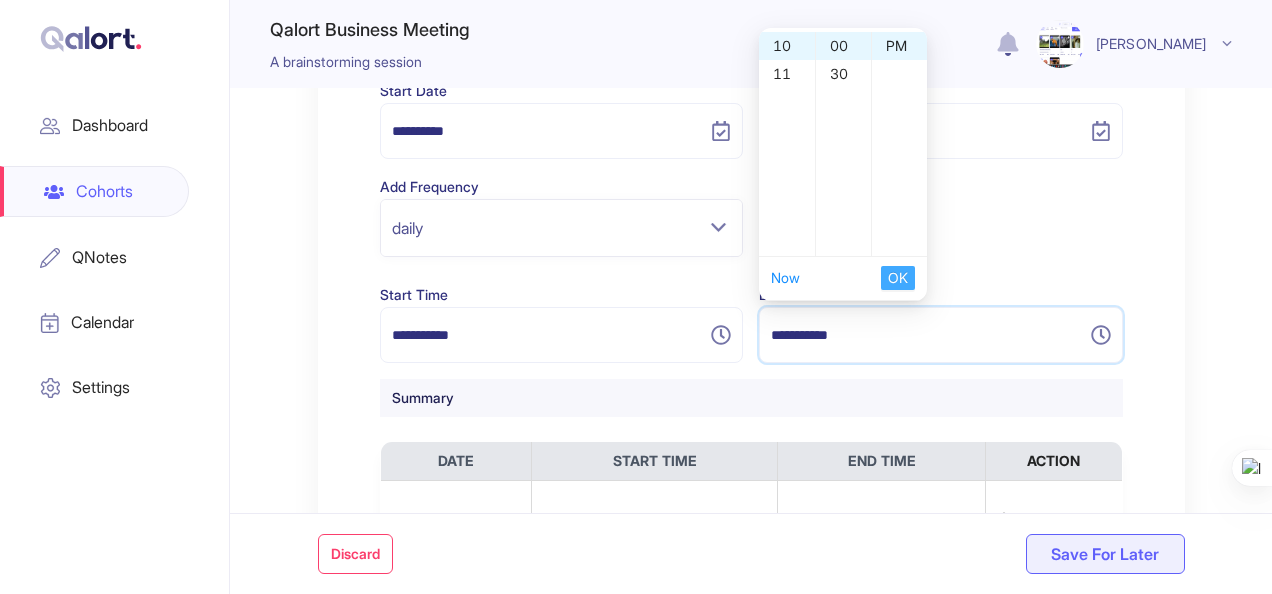 click on "OK" at bounding box center (898, 278) 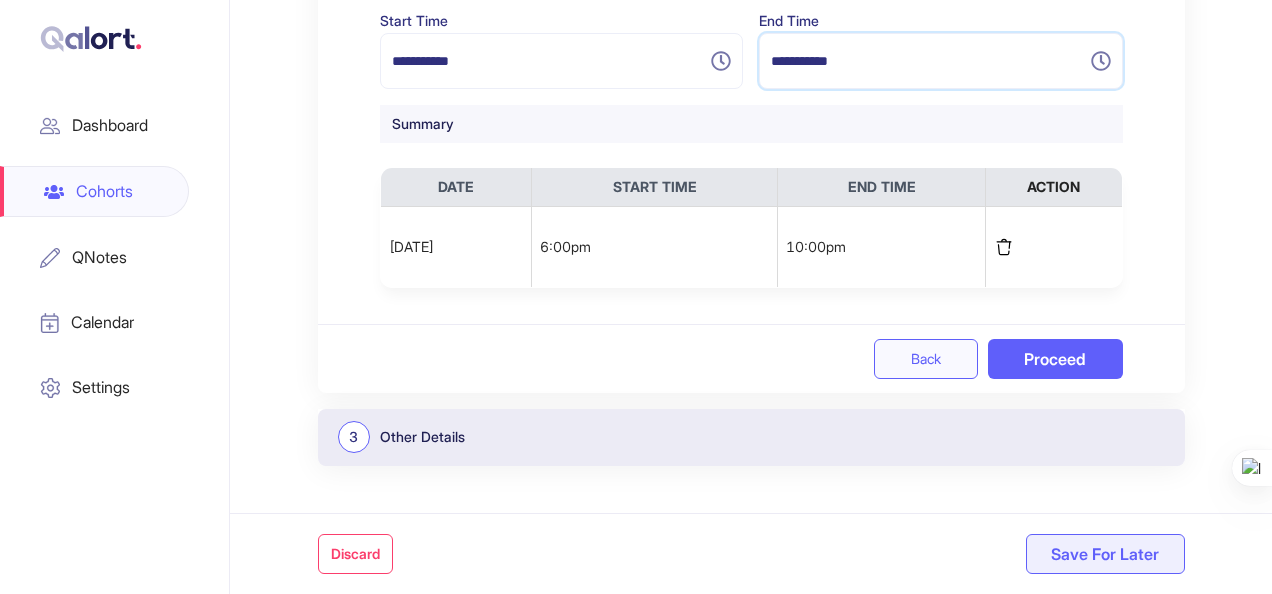scroll, scrollTop: 746, scrollLeft: 0, axis: vertical 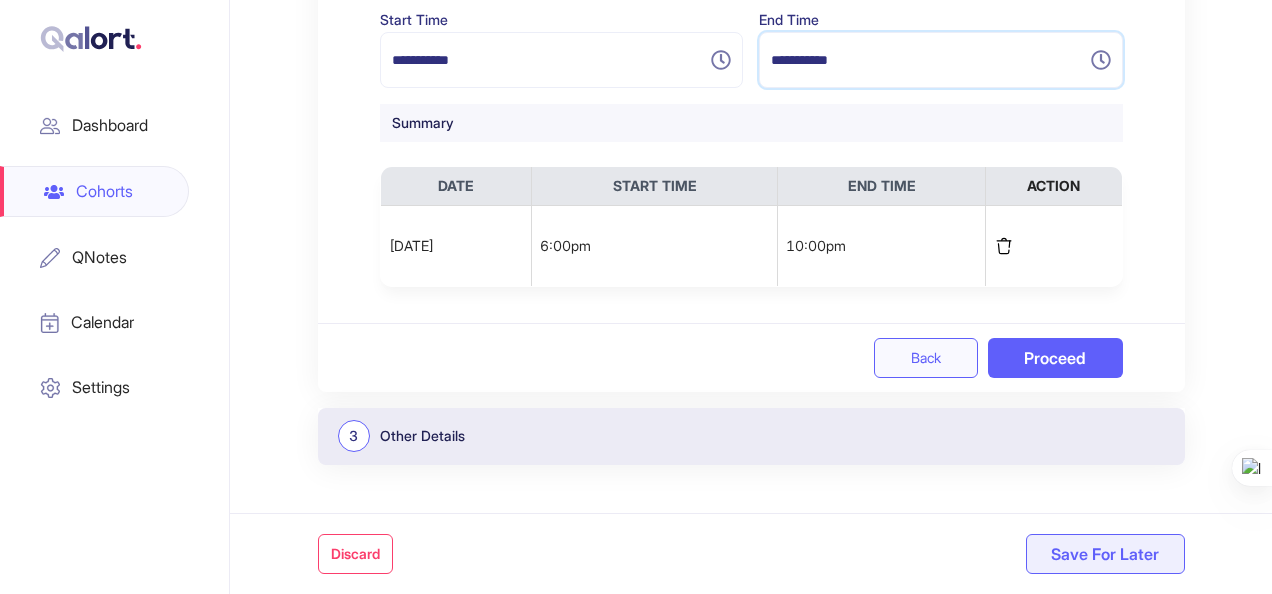 click on "Proceed" at bounding box center [1055, 358] 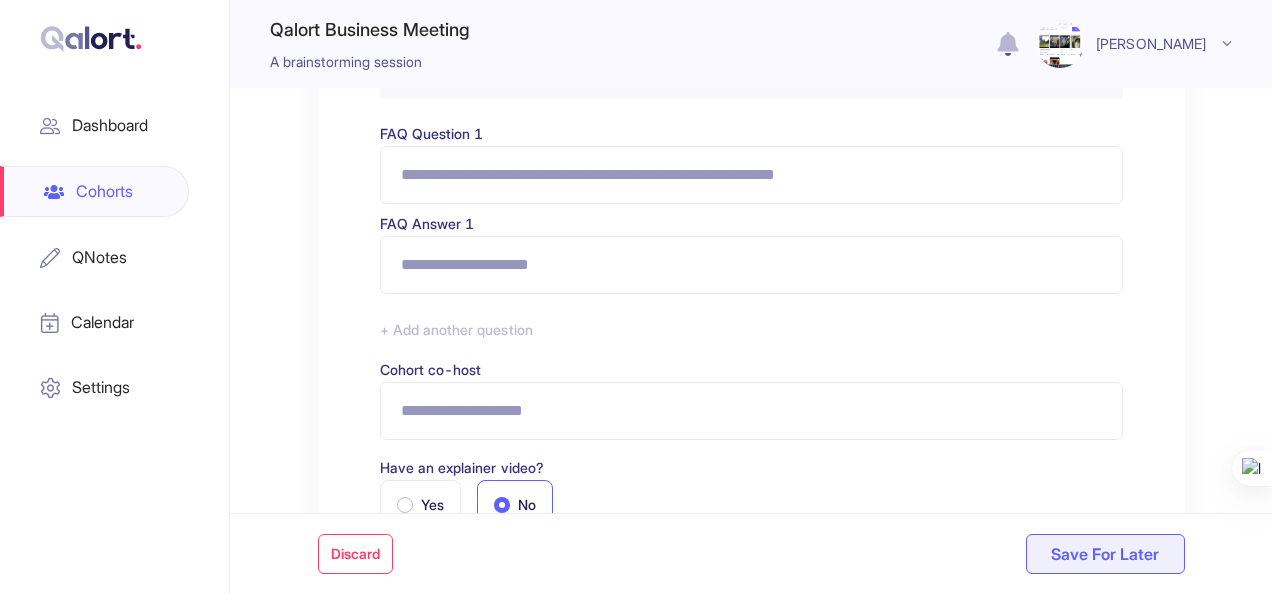 scroll, scrollTop: 466, scrollLeft: 0, axis: vertical 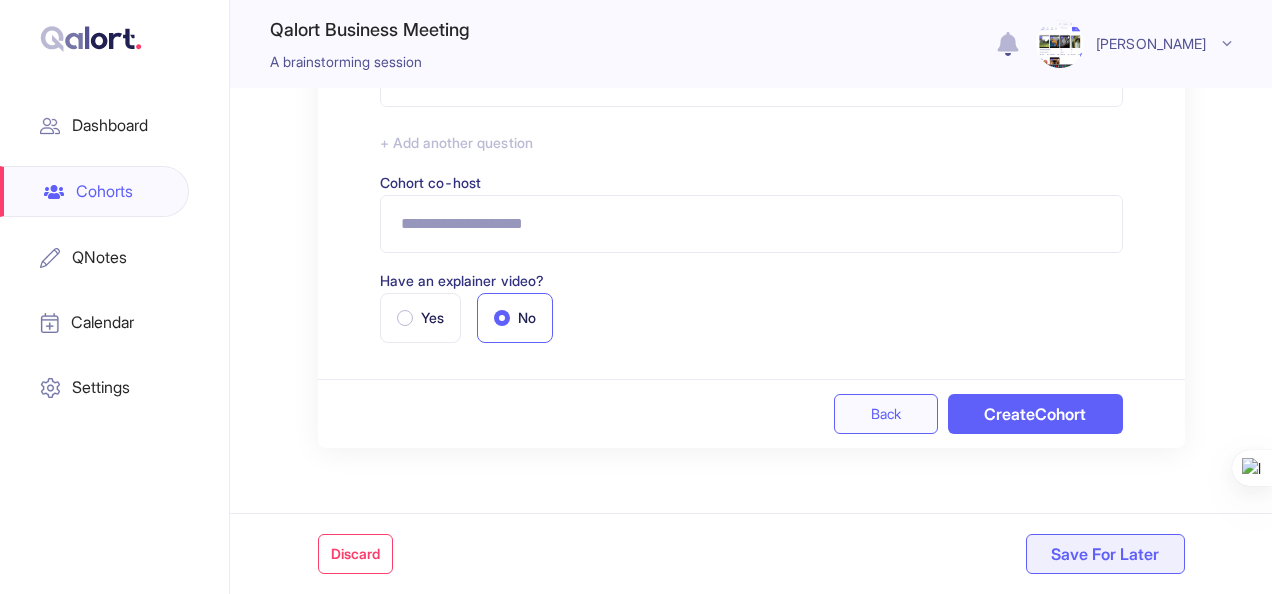 click on "Create  Cohort" at bounding box center [1035, 414] 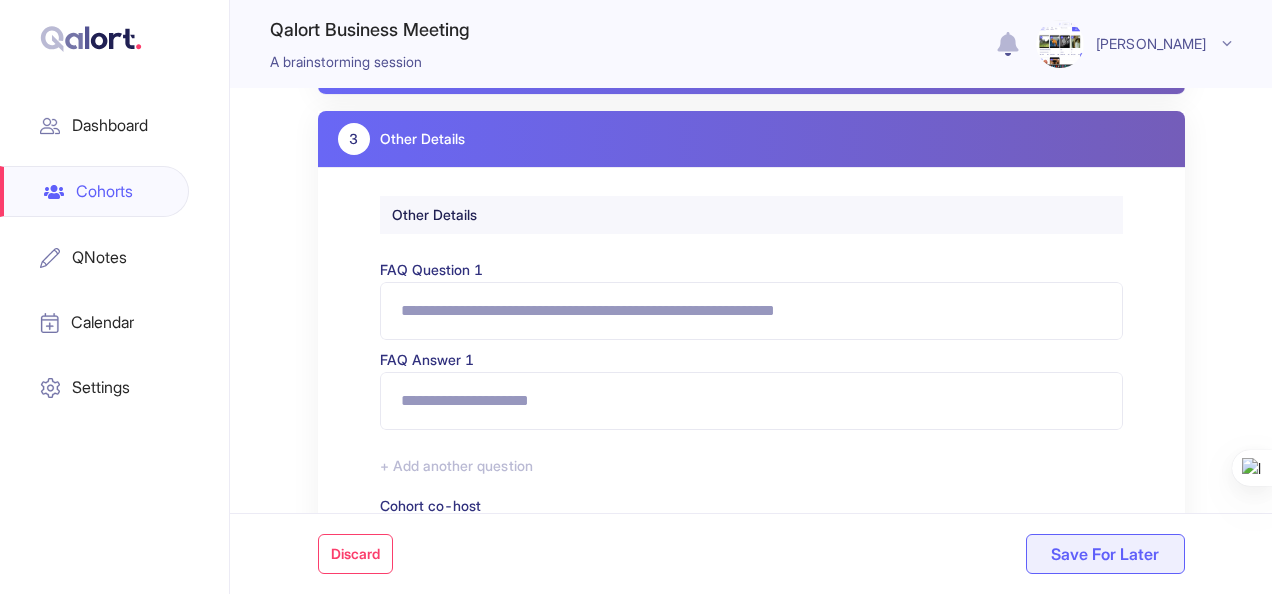 scroll, scrollTop: 0, scrollLeft: 0, axis: both 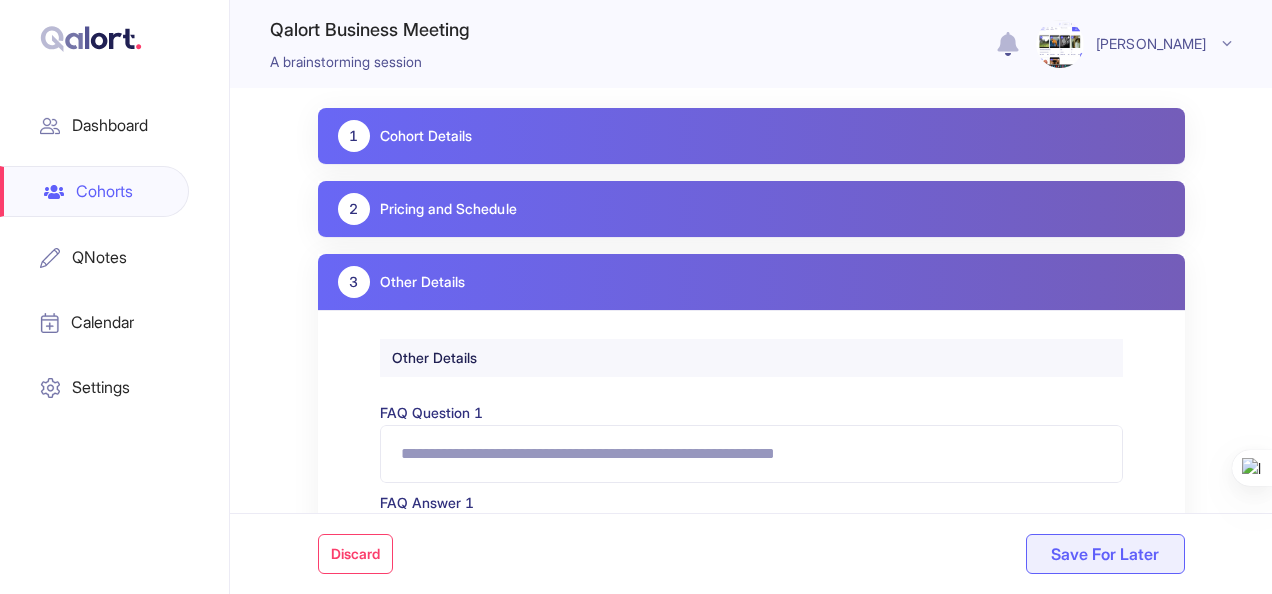 click on "1 Cohort Details" at bounding box center (751, 136) 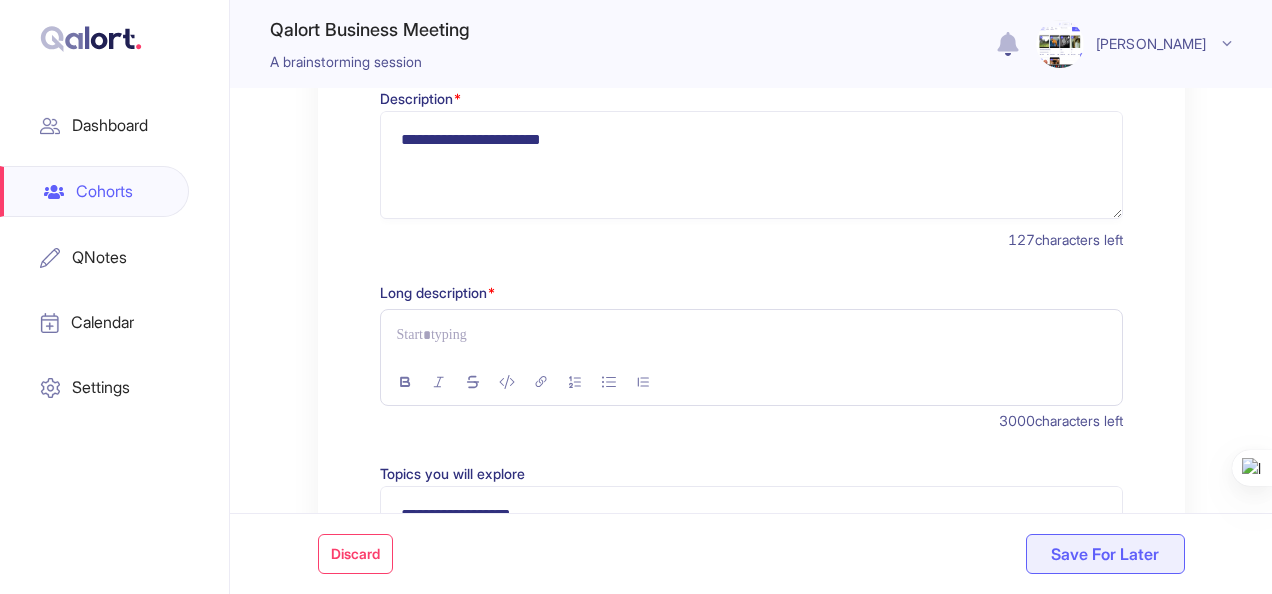 scroll, scrollTop: 337, scrollLeft: 0, axis: vertical 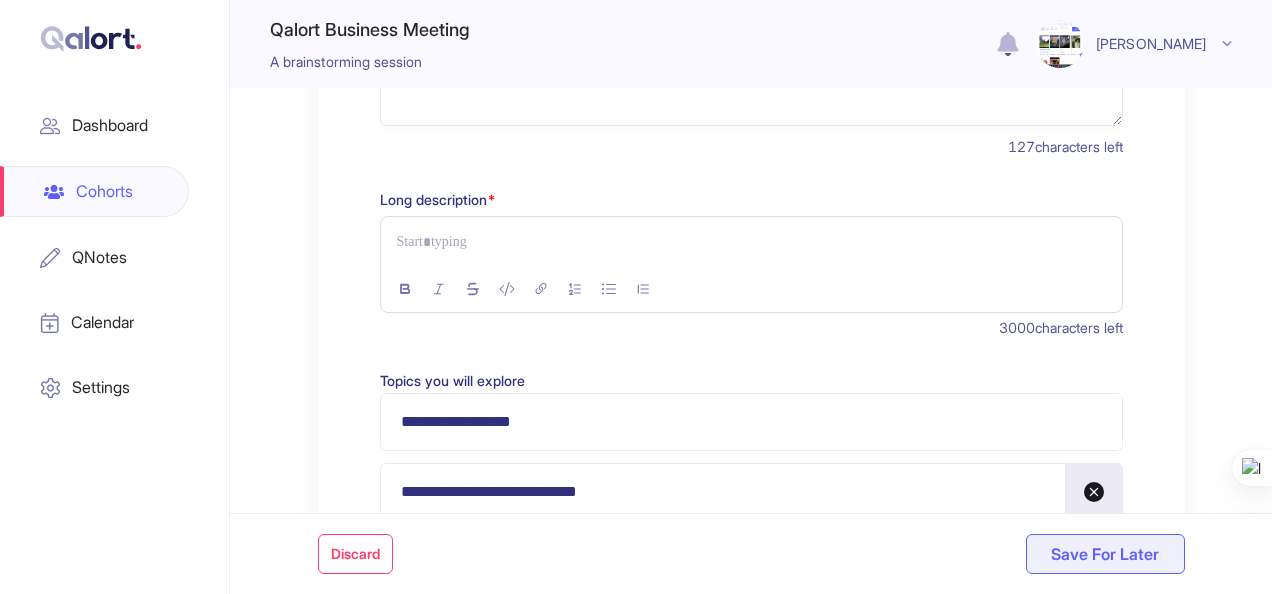 click at bounding box center [751, 242] 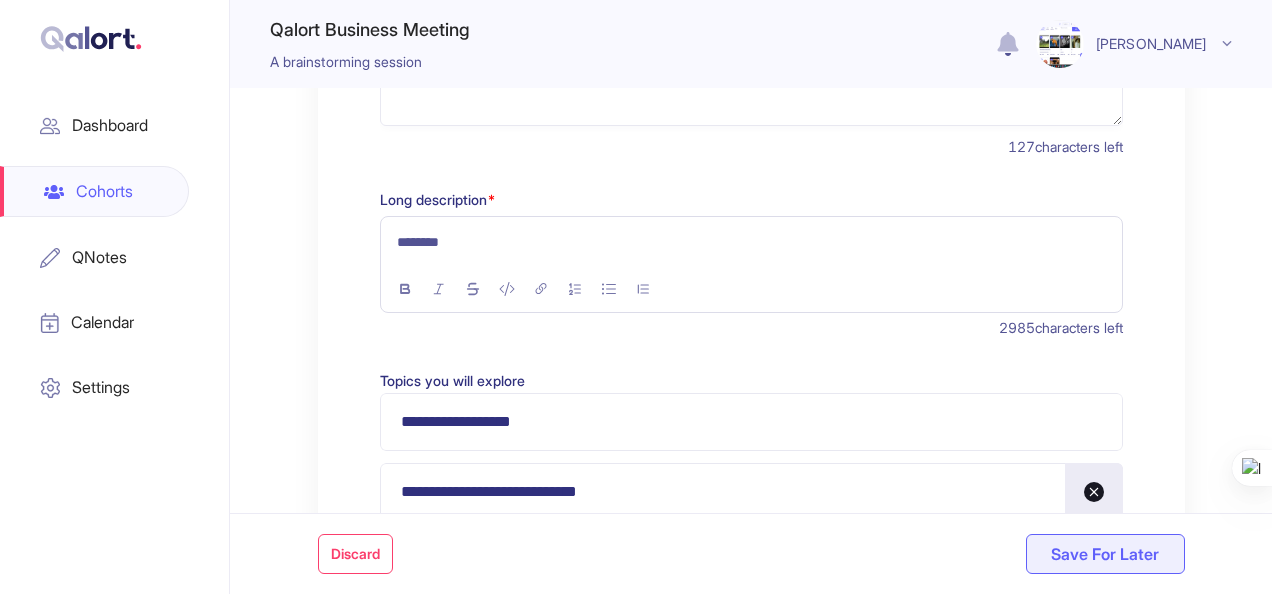 drag, startPoint x: 503, startPoint y: 244, endPoint x: 444, endPoint y: 220, distance: 63.694584 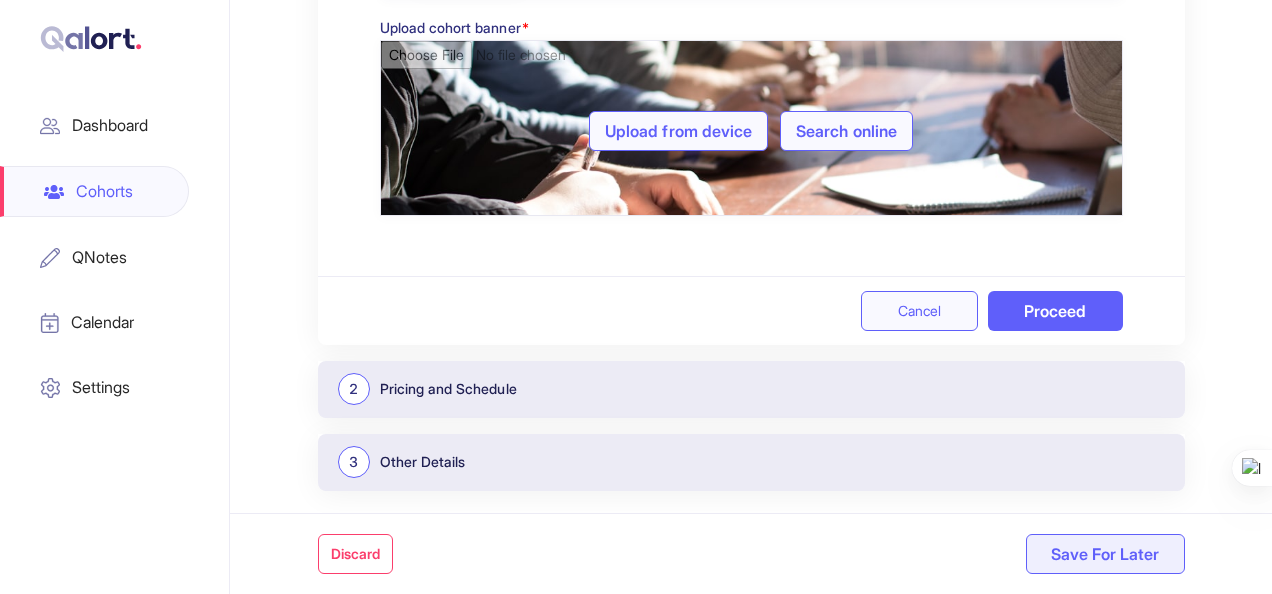 scroll, scrollTop: 1425, scrollLeft: 0, axis: vertical 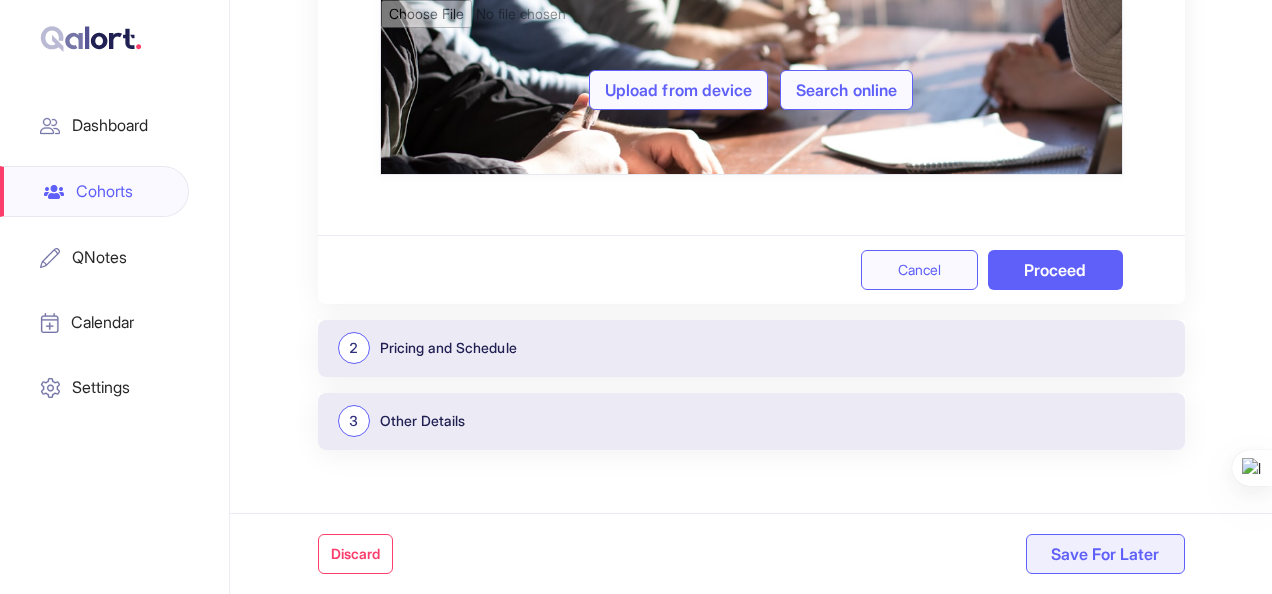 click on "Proceed" at bounding box center (1055, 270) 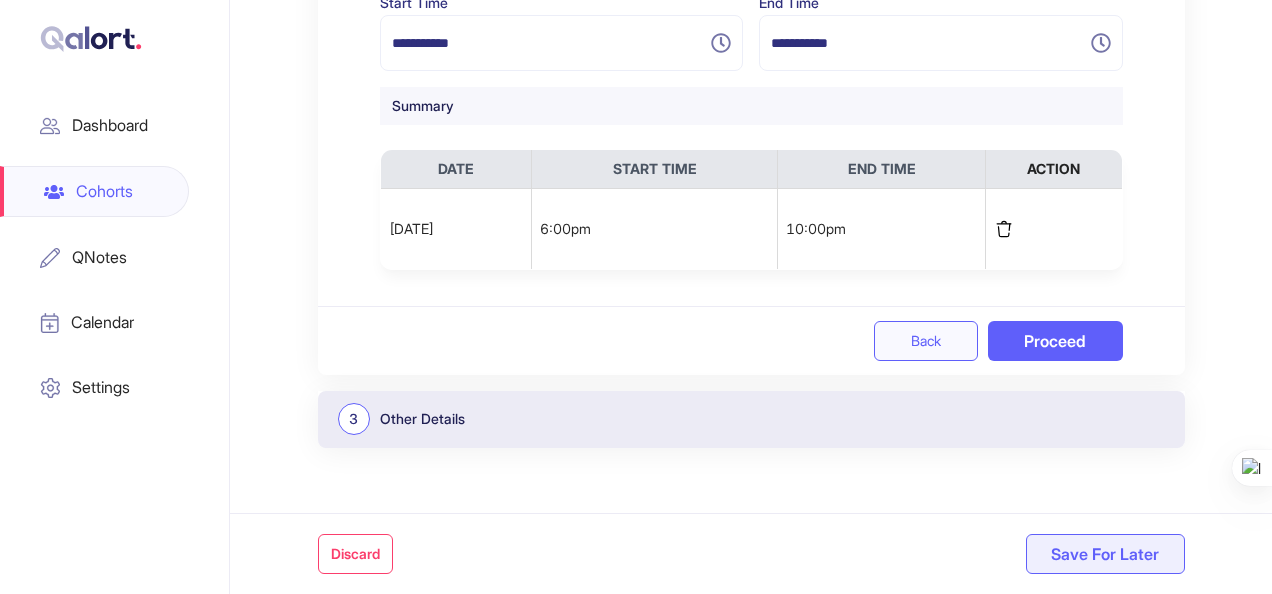 click on "Proceed" at bounding box center (1055, 341) 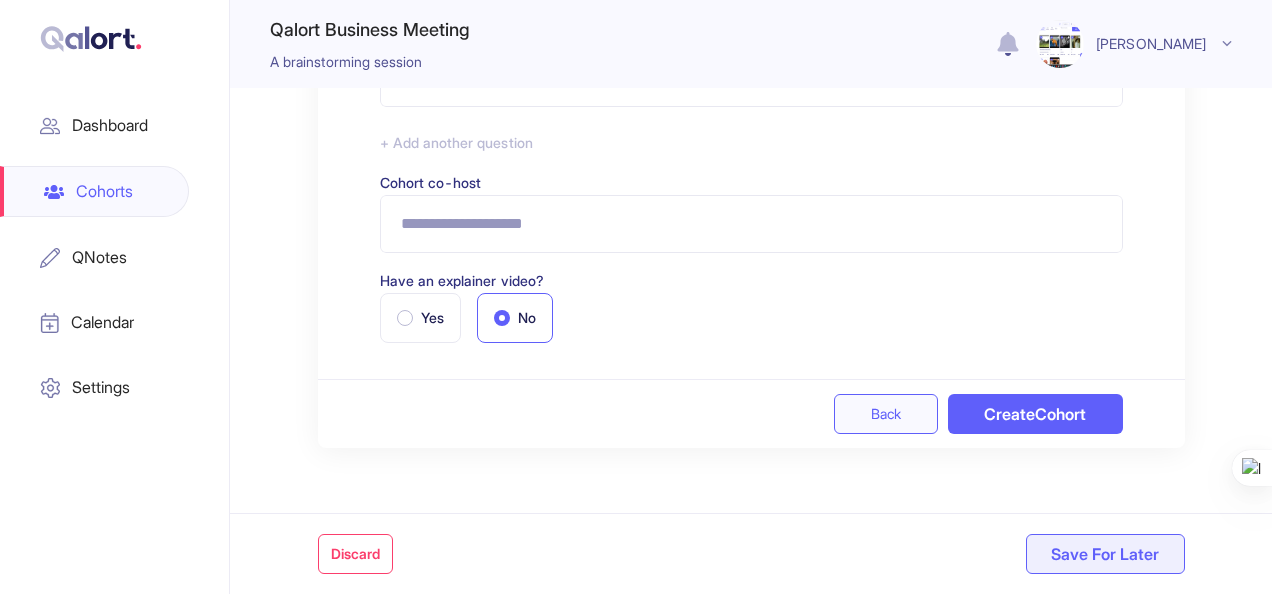 click on "Create  Cohort" at bounding box center (1035, 414) 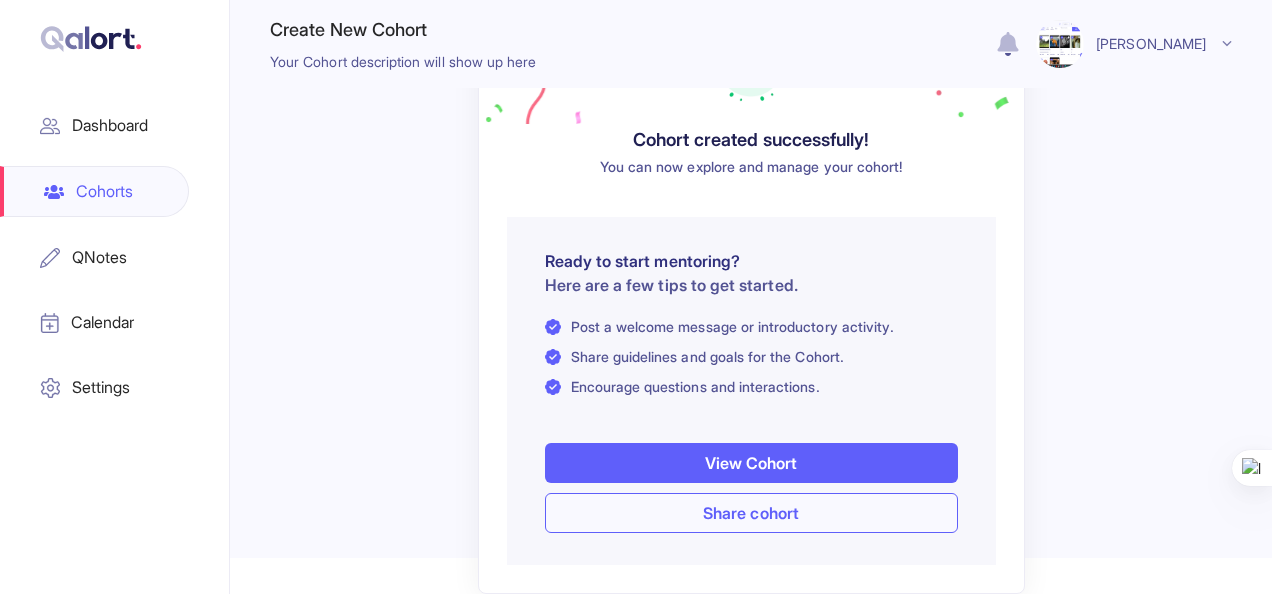 scroll, scrollTop: 88, scrollLeft: 0, axis: vertical 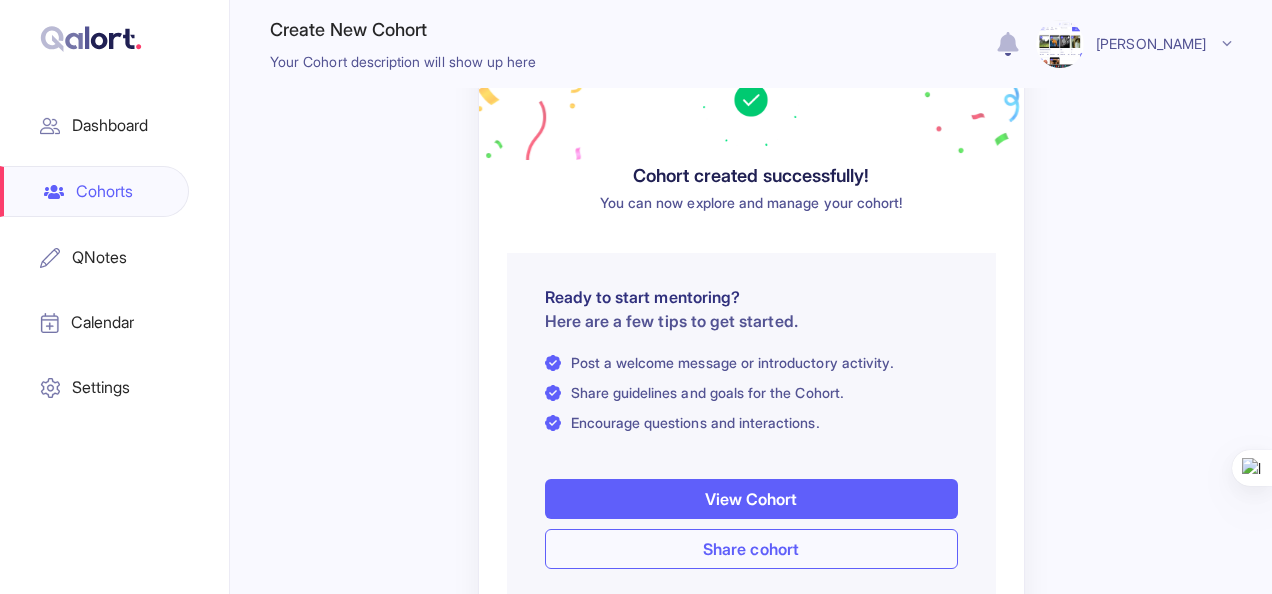 click on "View Cohort" at bounding box center [751, 499] 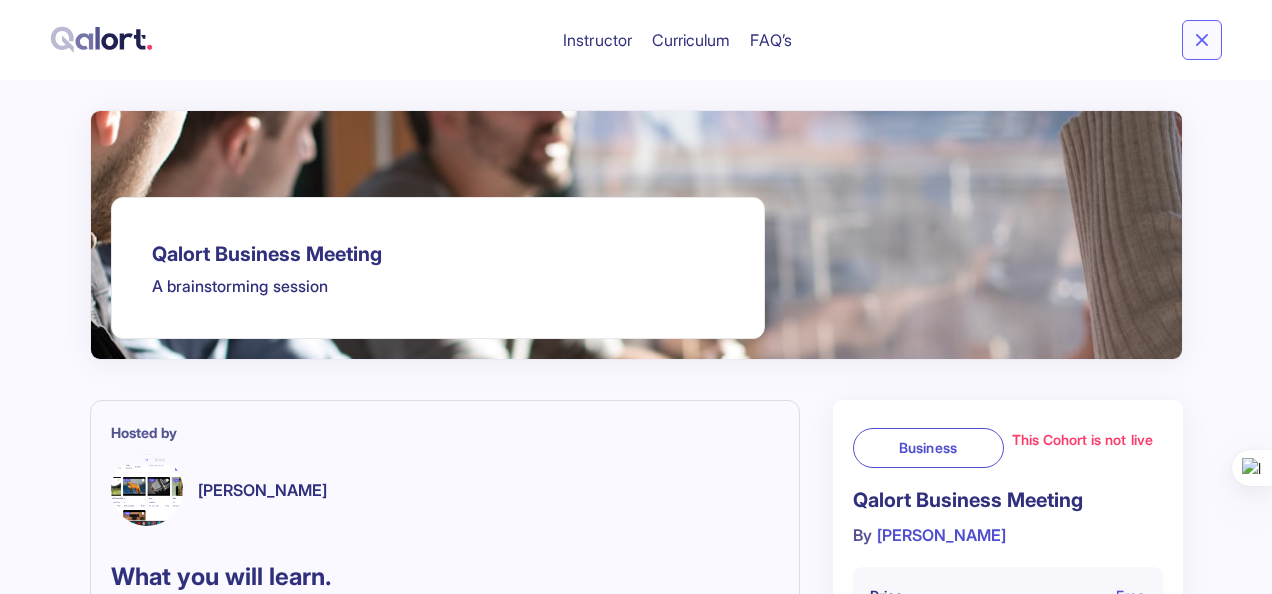 click on "Instructor Curriculum FAQ’s" at bounding box center [636, 40] 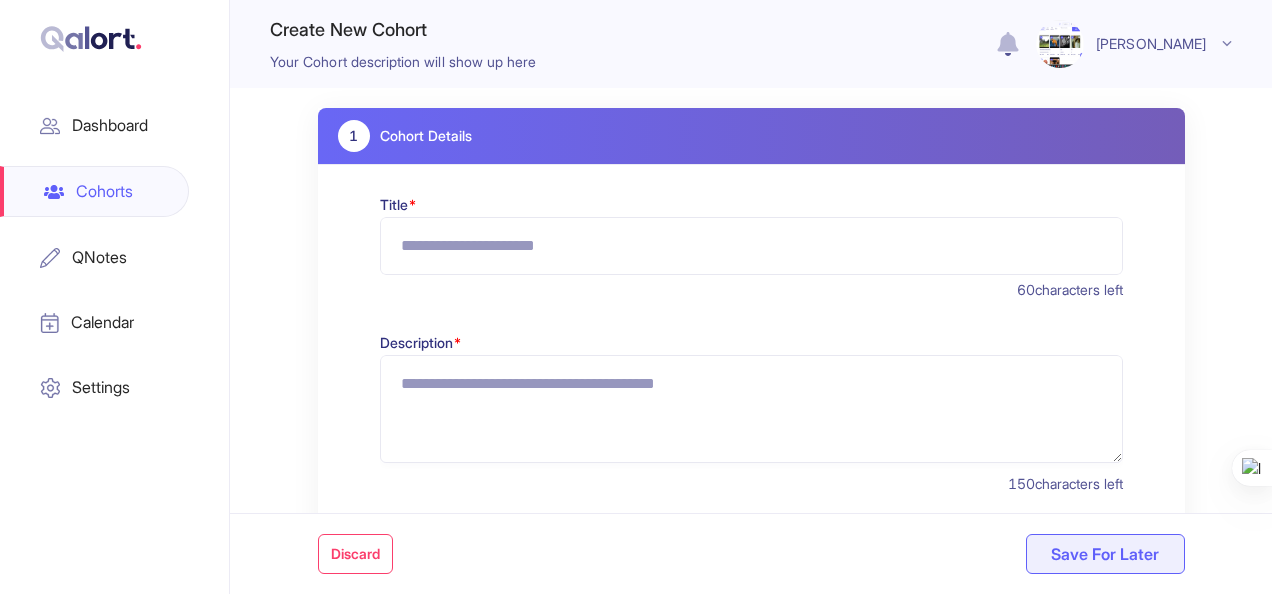 click on "Cohorts" at bounding box center [94, 191] 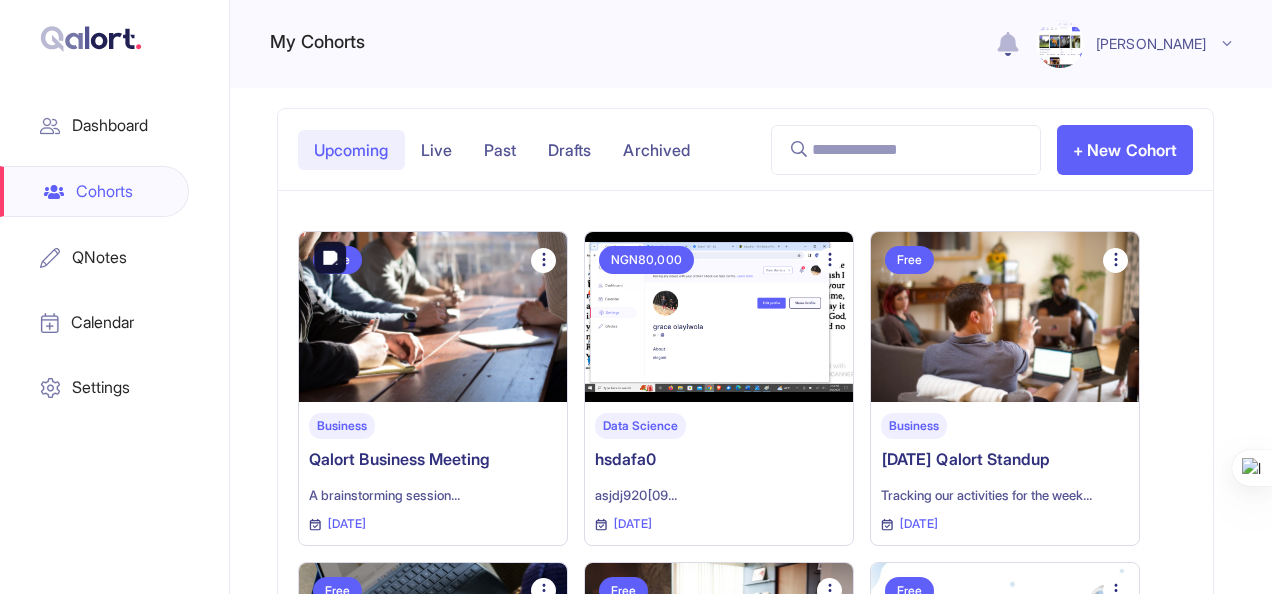 click at bounding box center (433, 317) 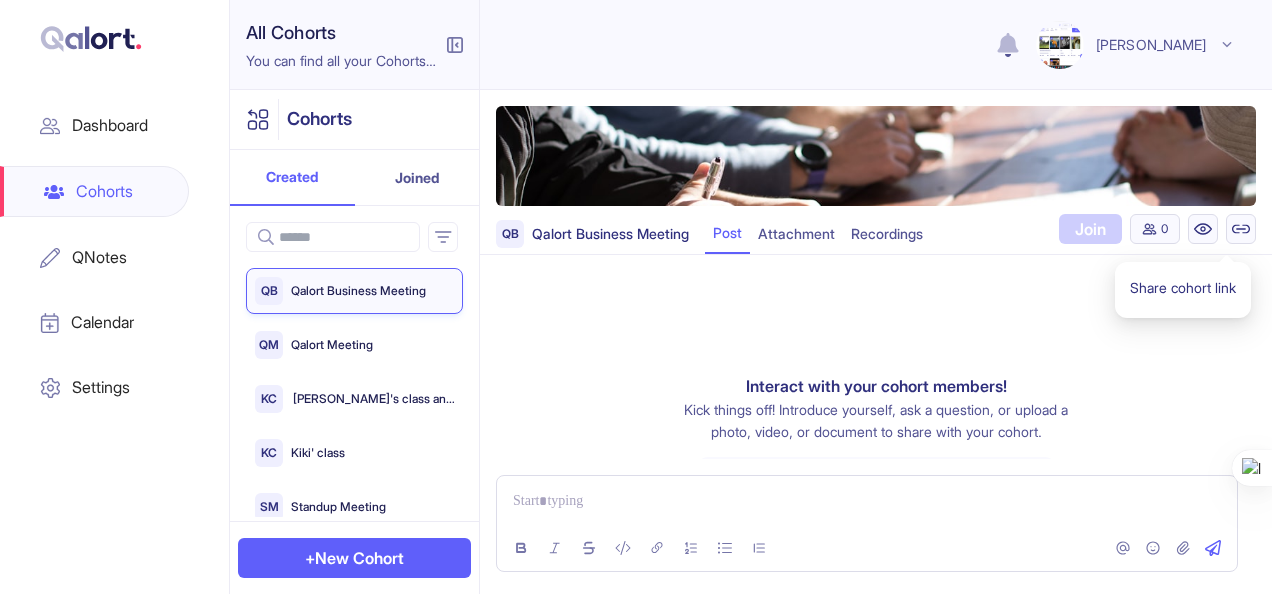 click at bounding box center [1241, 229] 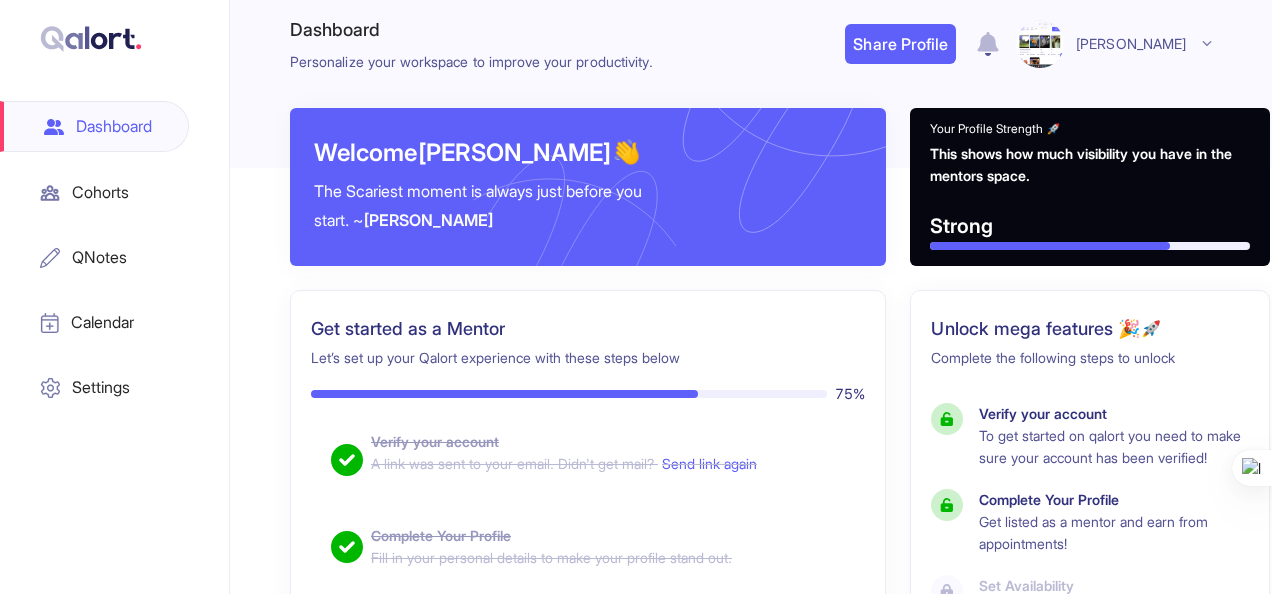 scroll, scrollTop: 0, scrollLeft: 0, axis: both 